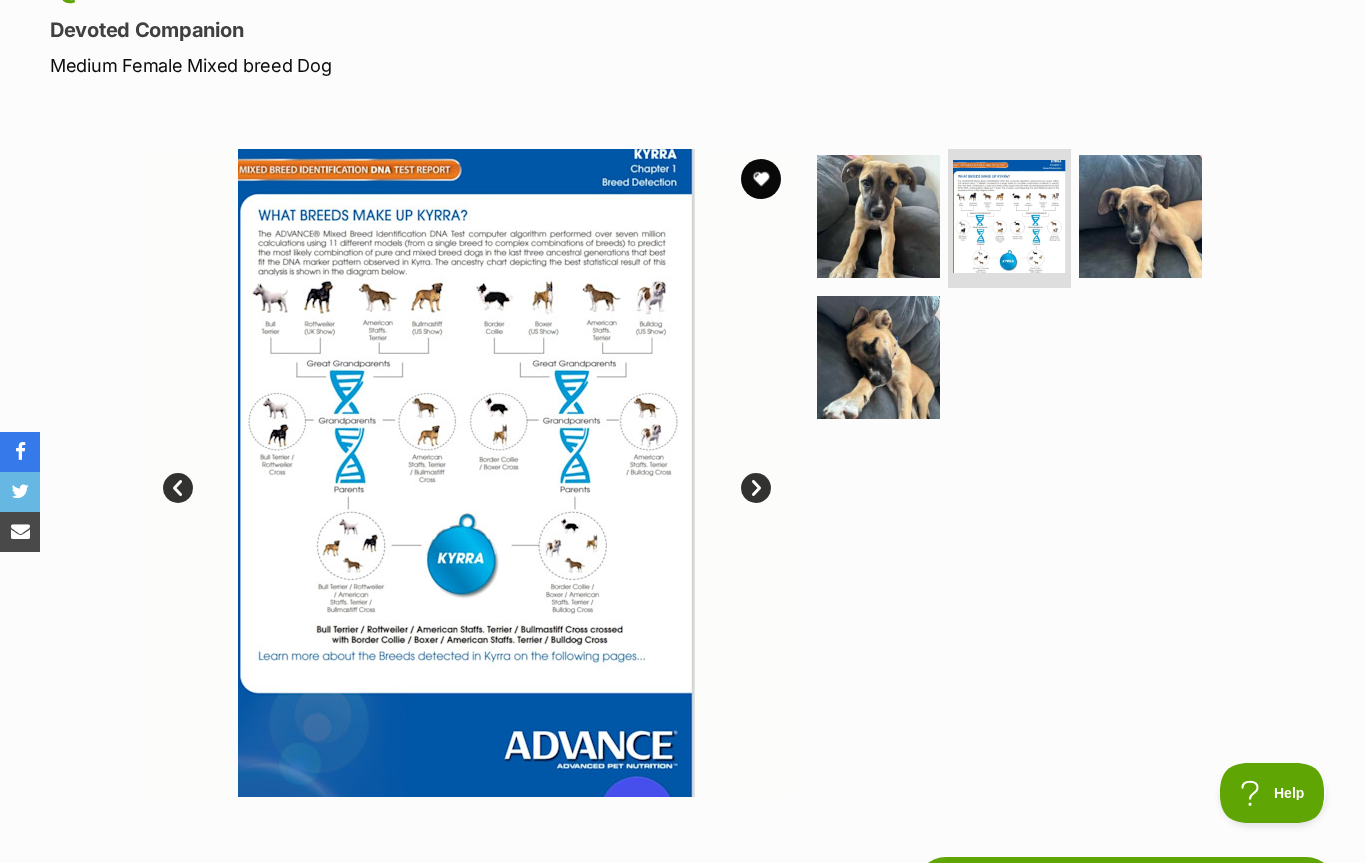 scroll, scrollTop: 0, scrollLeft: 0, axis: both 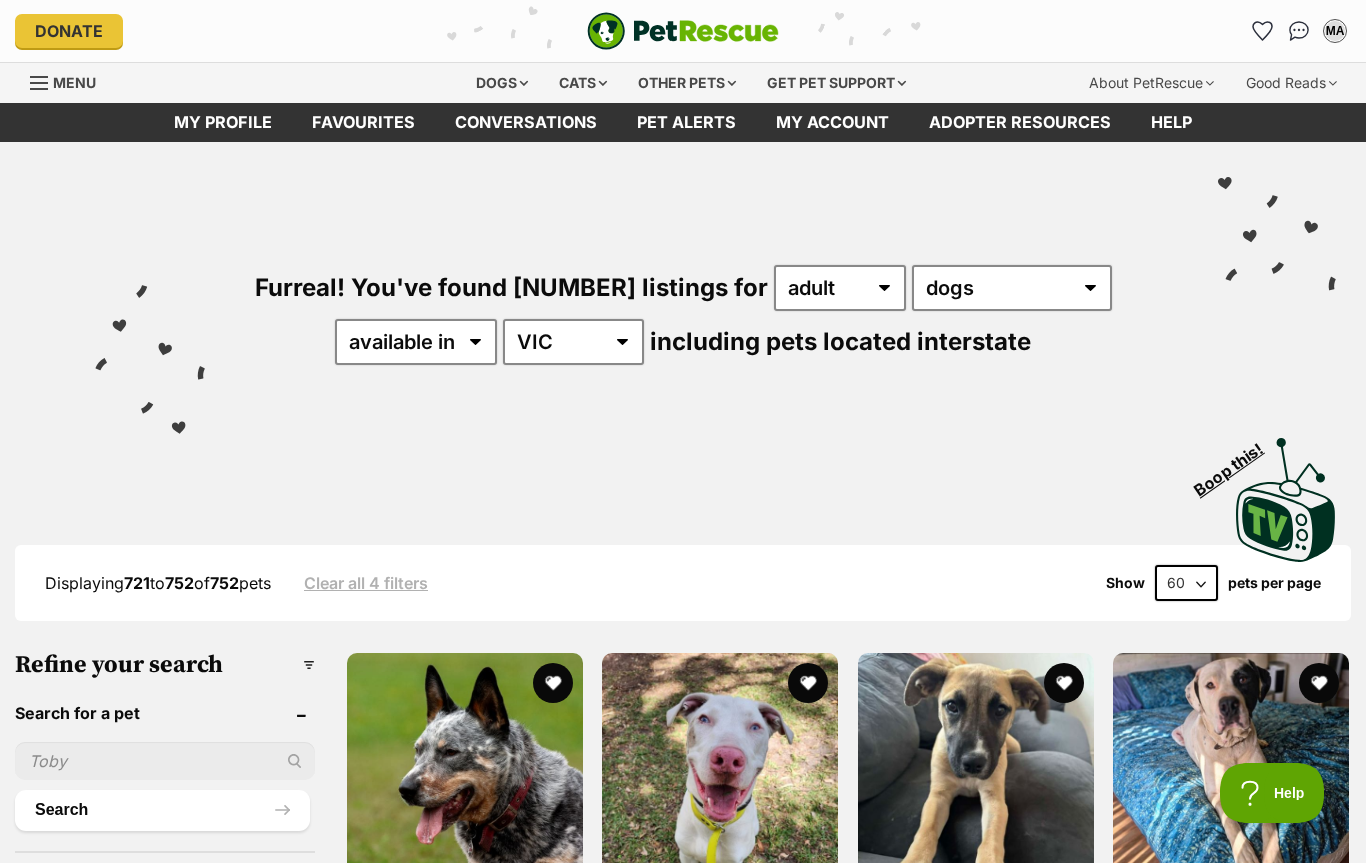 click on "My profile" at bounding box center (223, 122) 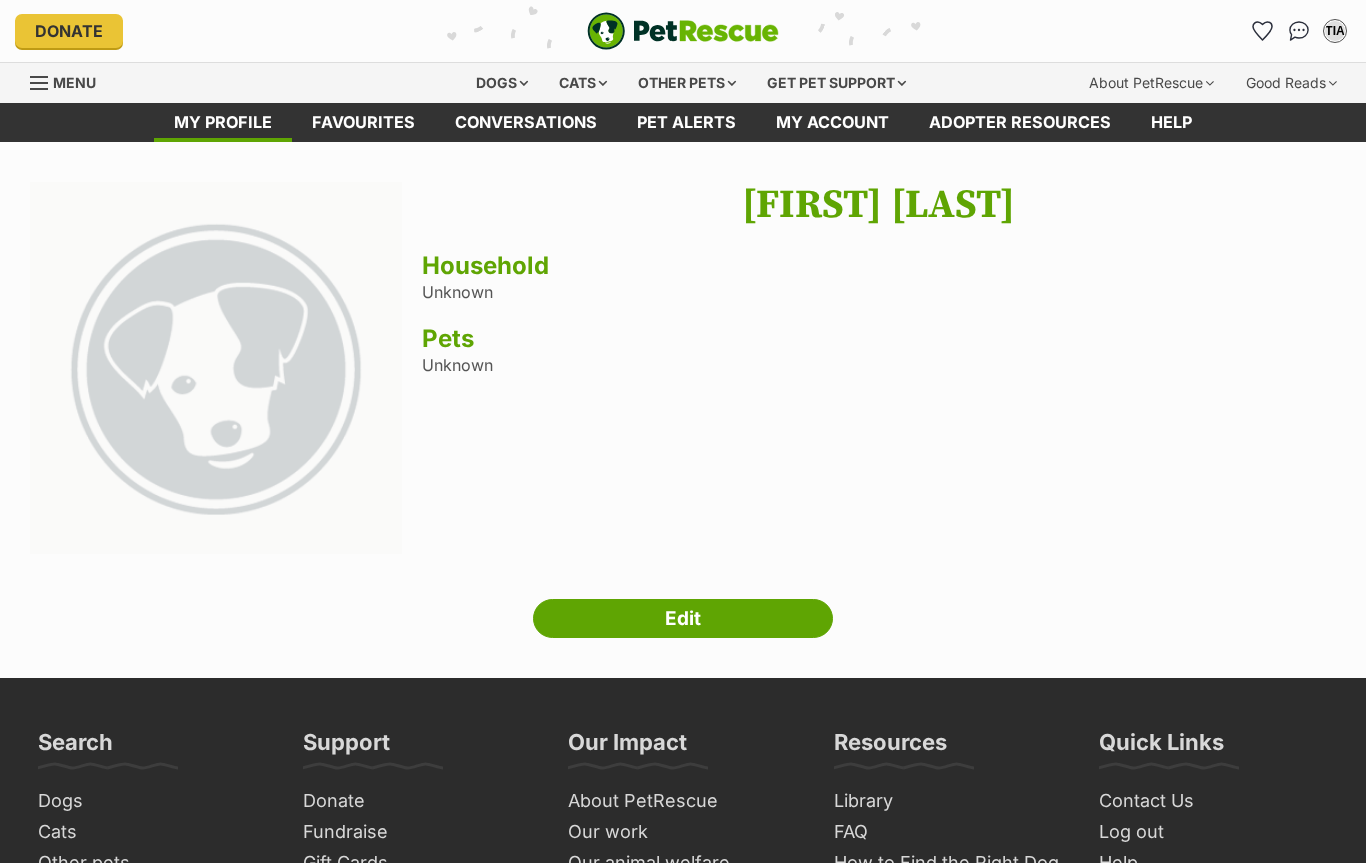 scroll, scrollTop: 0, scrollLeft: 0, axis: both 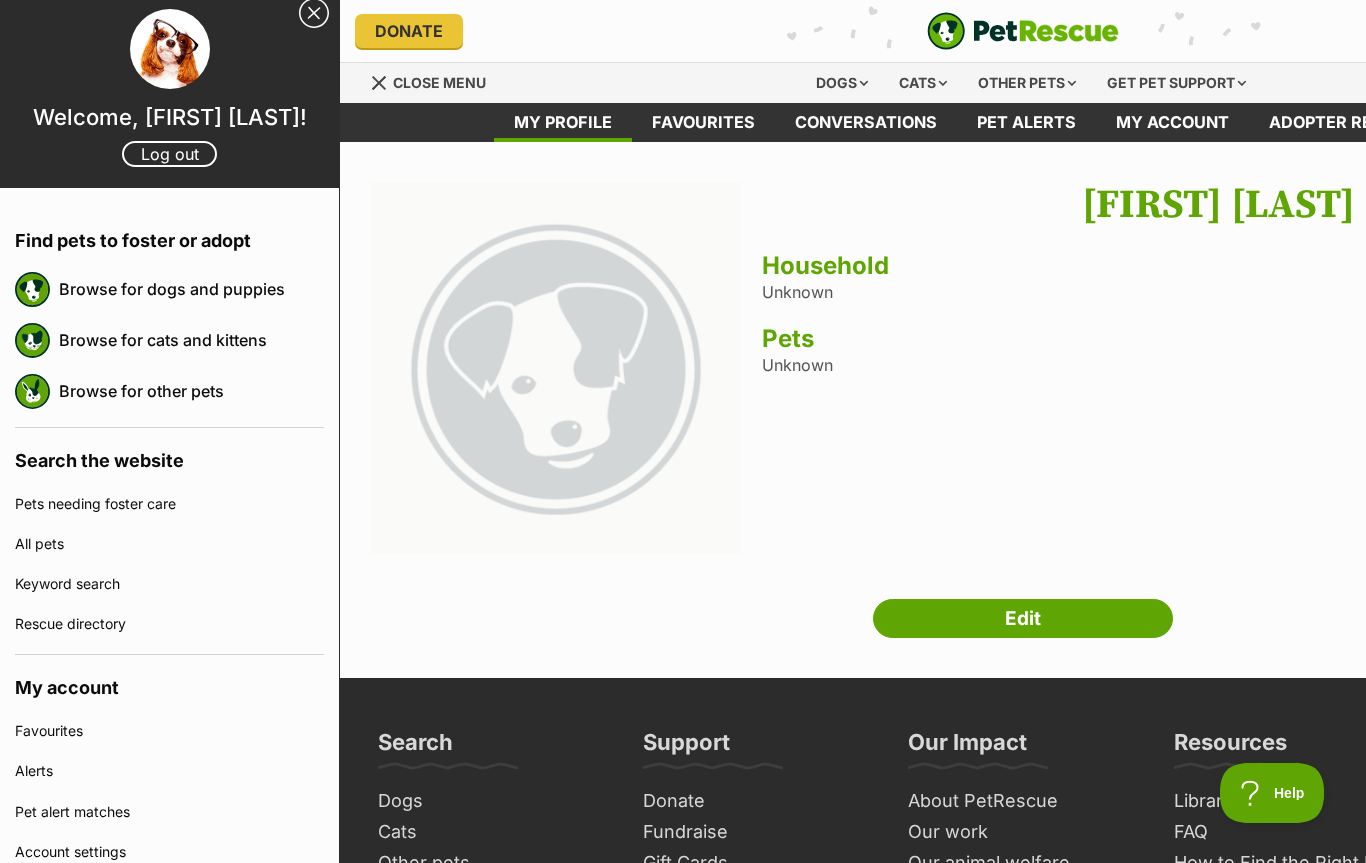 click on "Close menu" at bounding box center (439, 82) 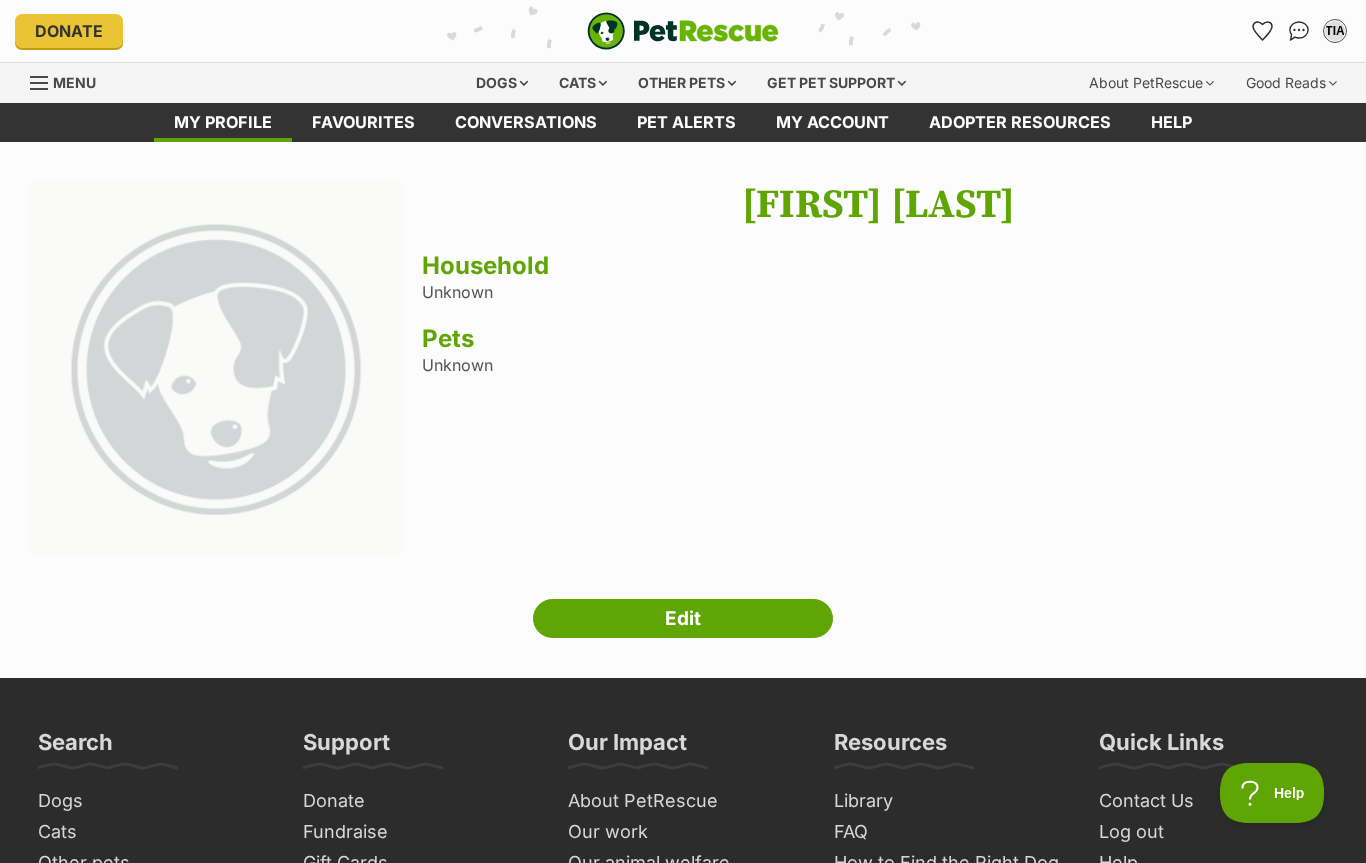scroll, scrollTop: 0, scrollLeft: 0, axis: both 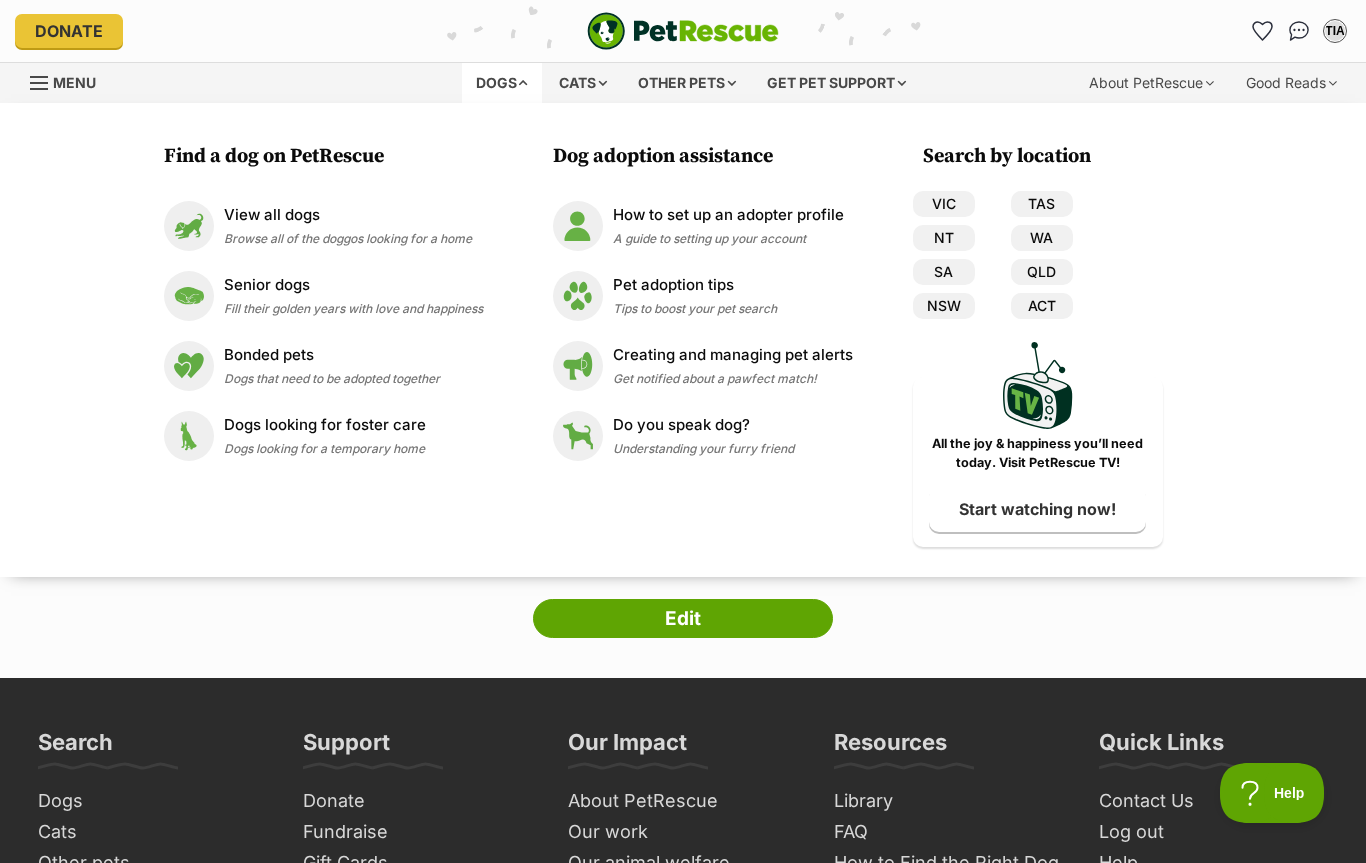 click on "Find a dog on PetRescue
View all dogs
Browse all of the doggos looking for a home
Senior dogs
Fill their golden years with love and happiness
Bonded pets
Dogs that need to be adopted together
Dogs looking for foster care
Dogs looking for a temporary home
Dog adoption assistance
How to set up an adopter profile
A guide to setting up your account
Pet adoption tips
Tips to boost your pet search
Creating and managing pet alerts
Get notified about a pawfect match!
Do you speak dog?
Understanding your furry friend
Search by location
VIC
TAS
NT
WA
SA
QLD
NSW
ACT
PetRescue TV
All the joy & happiness you’ll need today. Visit PetRescue TV!
Start watching now!" at bounding box center (683, 340) 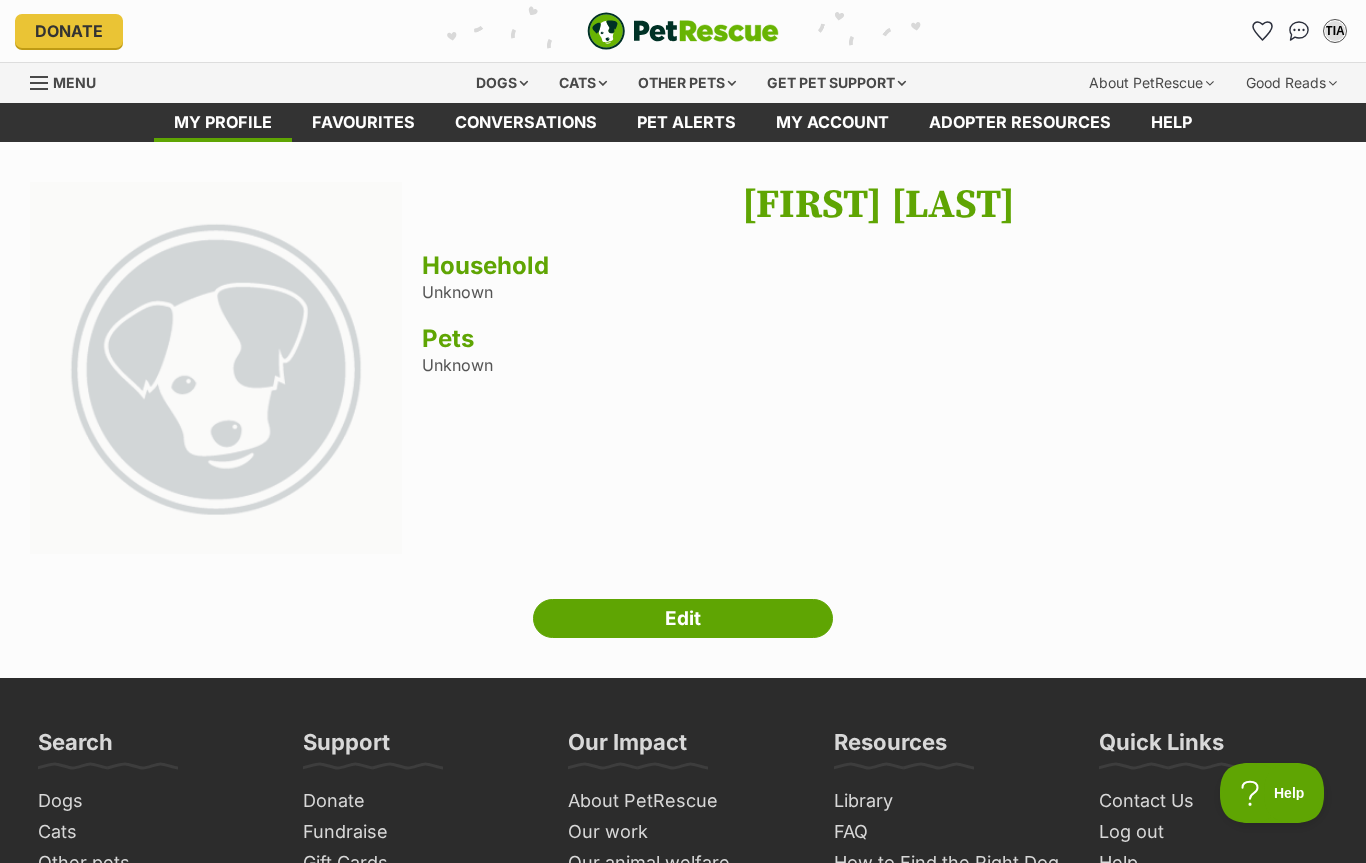 click on "Donate
PetRescue home
MA
My account
MA
Melanie Auld
Edit profile
Log out
Pet alerts
Pet alert matches
Account settings
Change password" at bounding box center (683, 31) 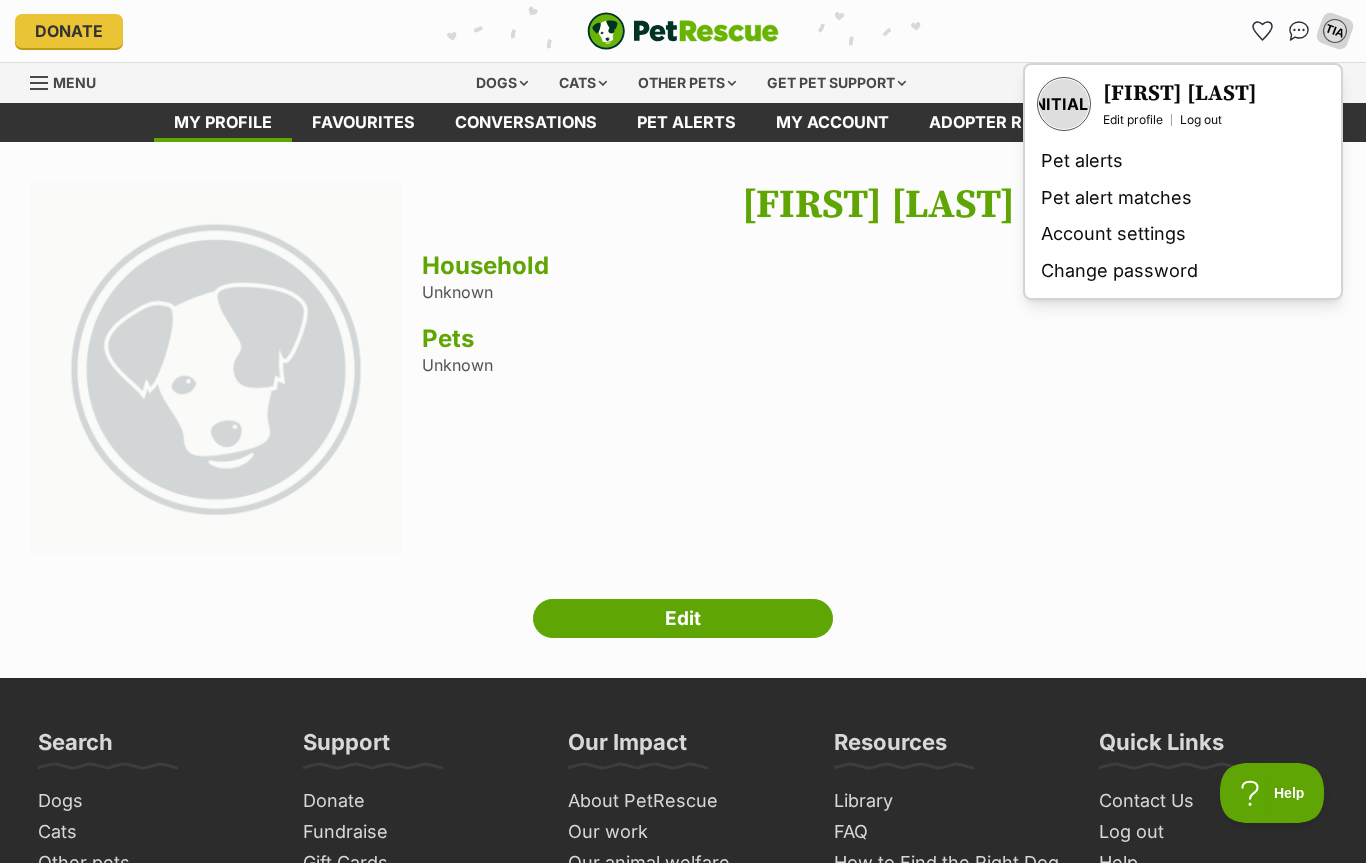 click on "Melanie Auld
Household
Unknown
Pets
Unknown" at bounding box center [879, 370] 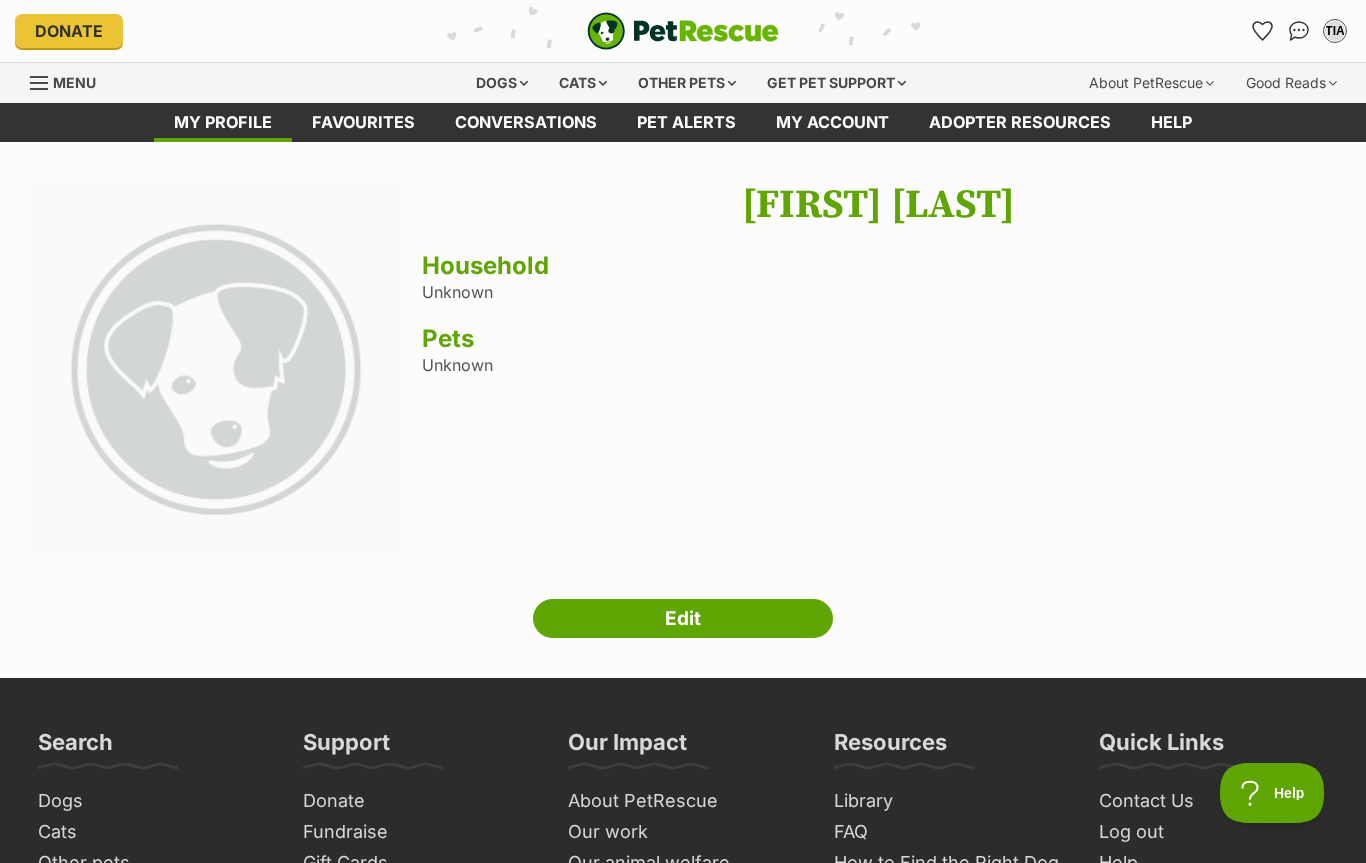 click at bounding box center (39, 83) 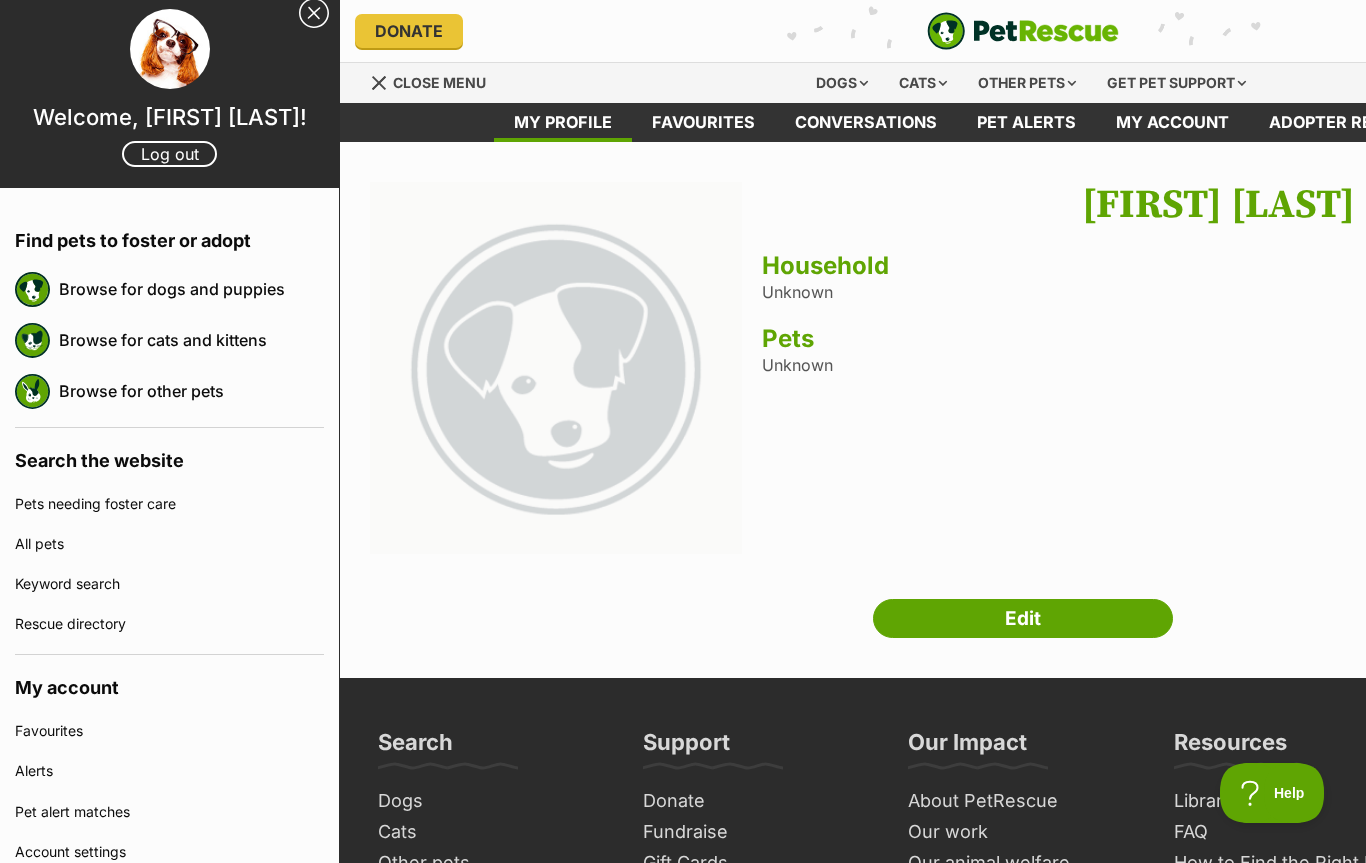 scroll, scrollTop: 0, scrollLeft: 0, axis: both 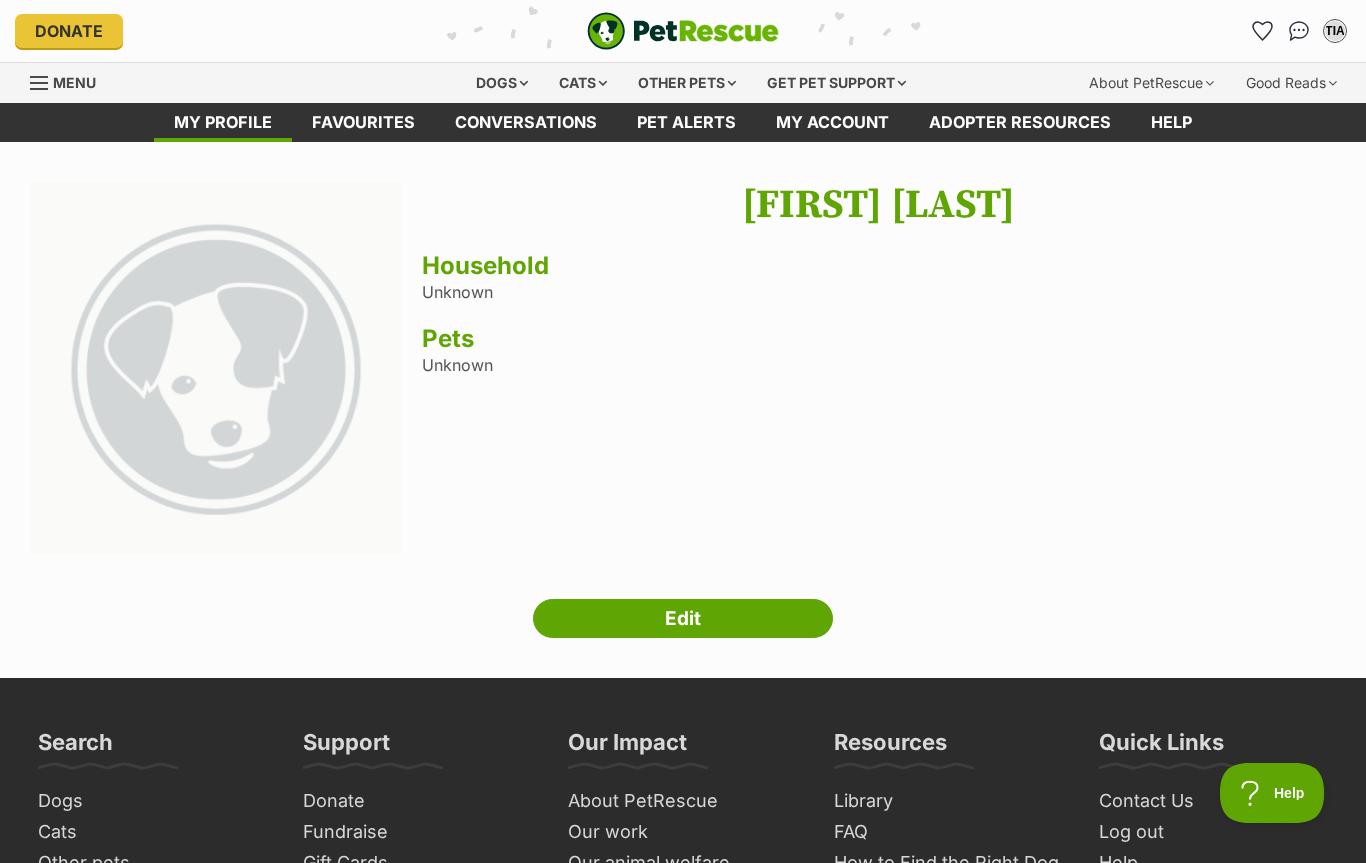 click on "Favourites" at bounding box center [363, 122] 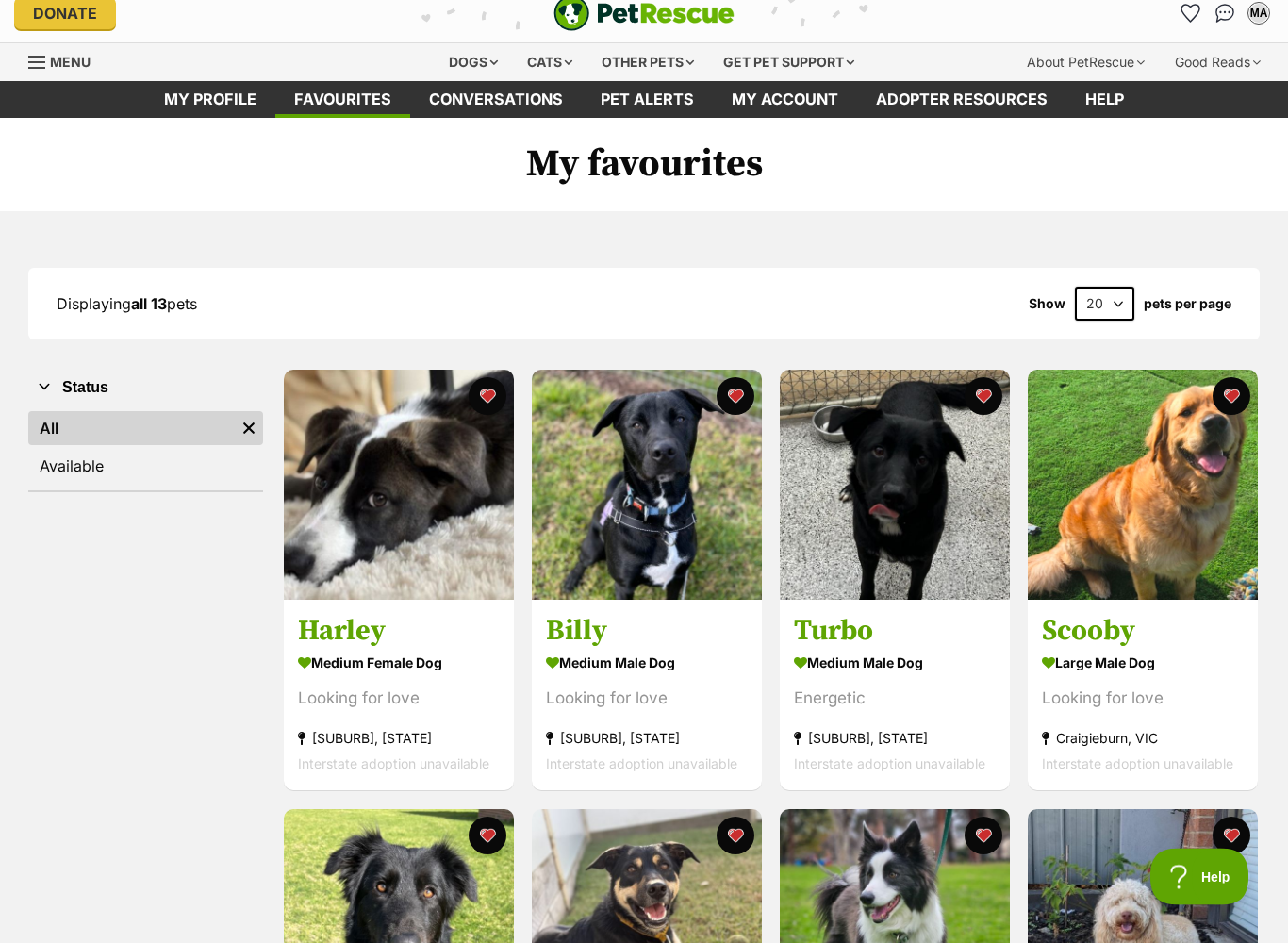 scroll, scrollTop: 16, scrollLeft: 0, axis: vertical 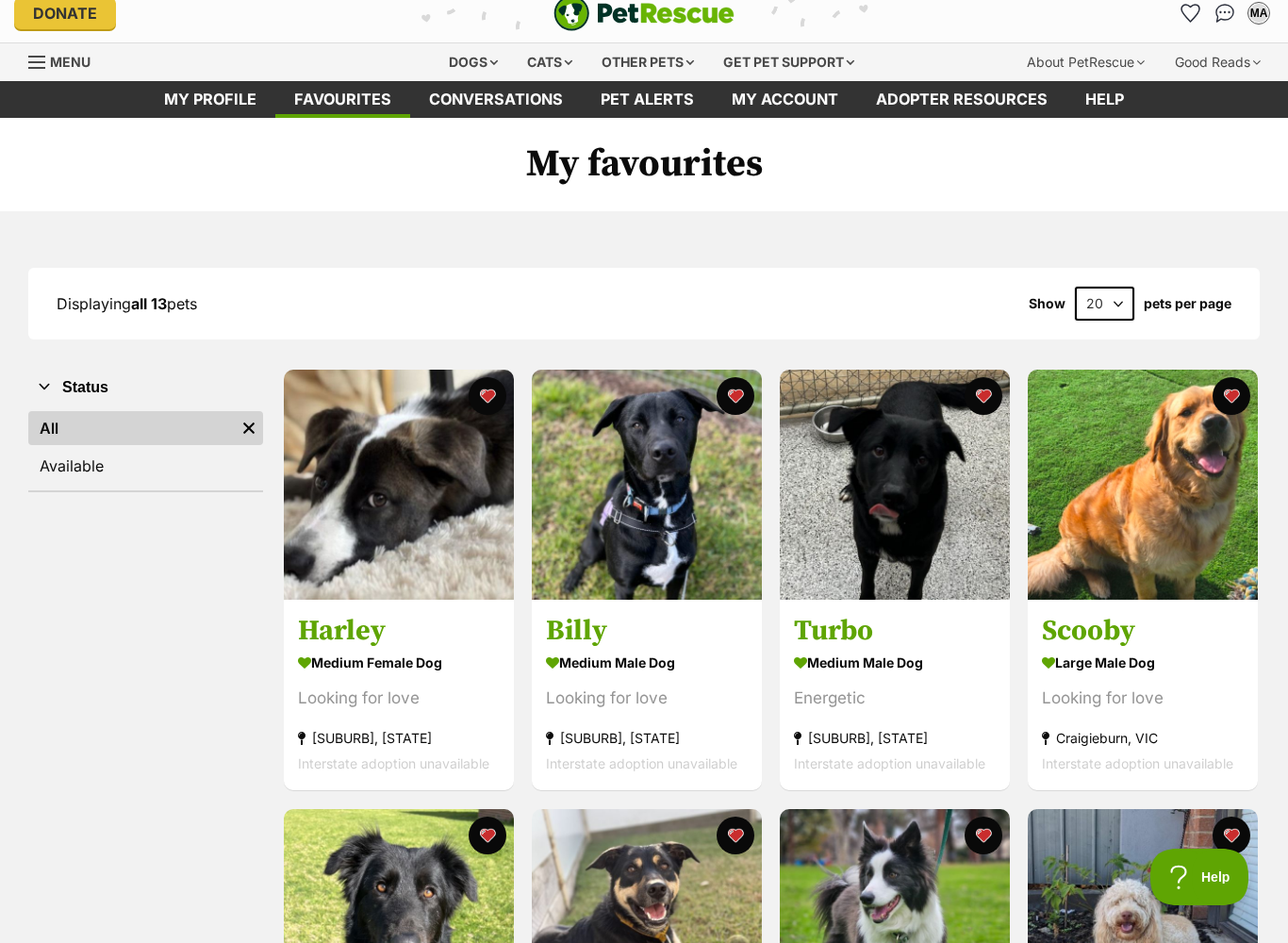 click on "Scooby" at bounding box center (1143, 632) 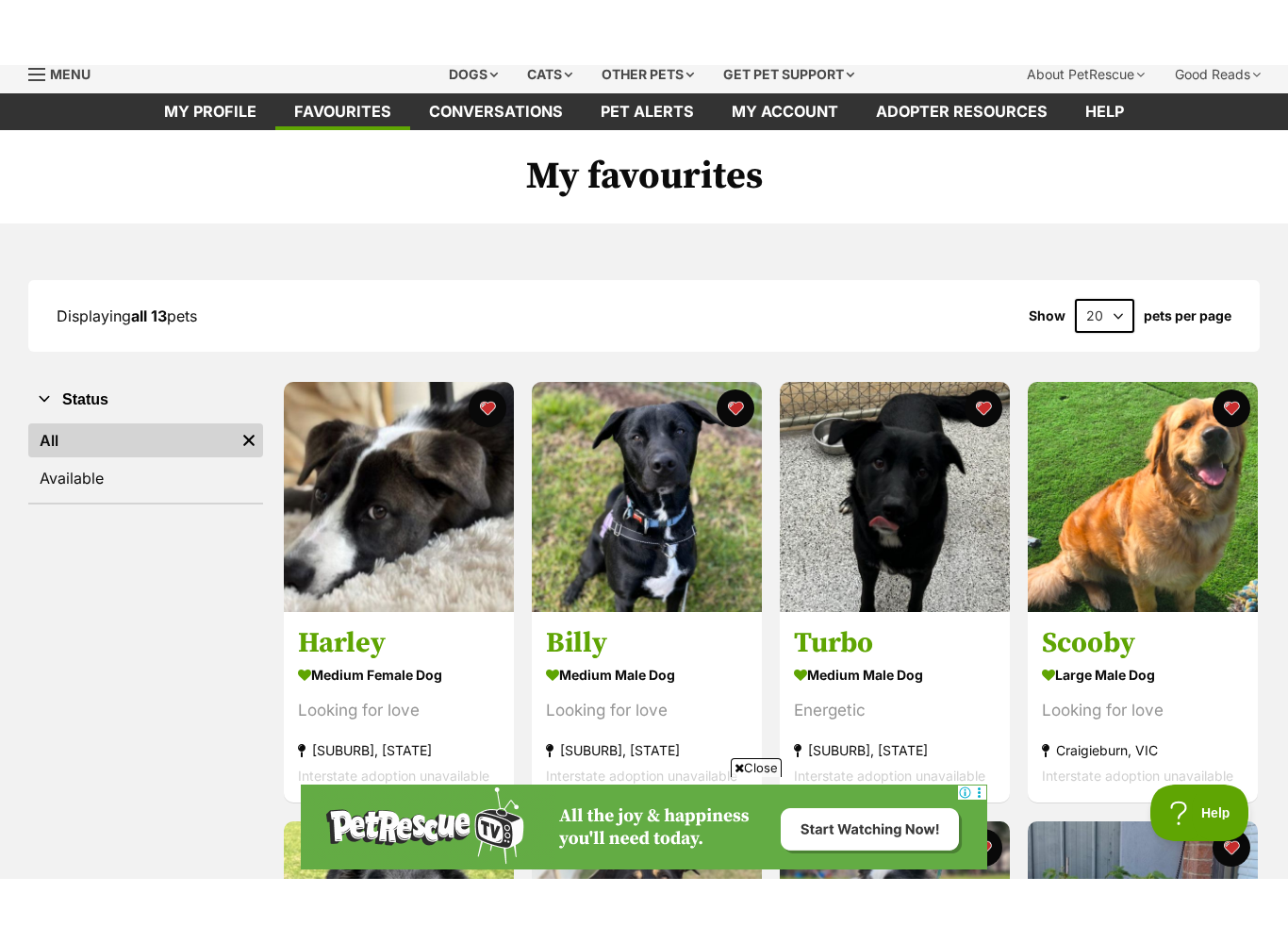 scroll, scrollTop: 59, scrollLeft: 0, axis: vertical 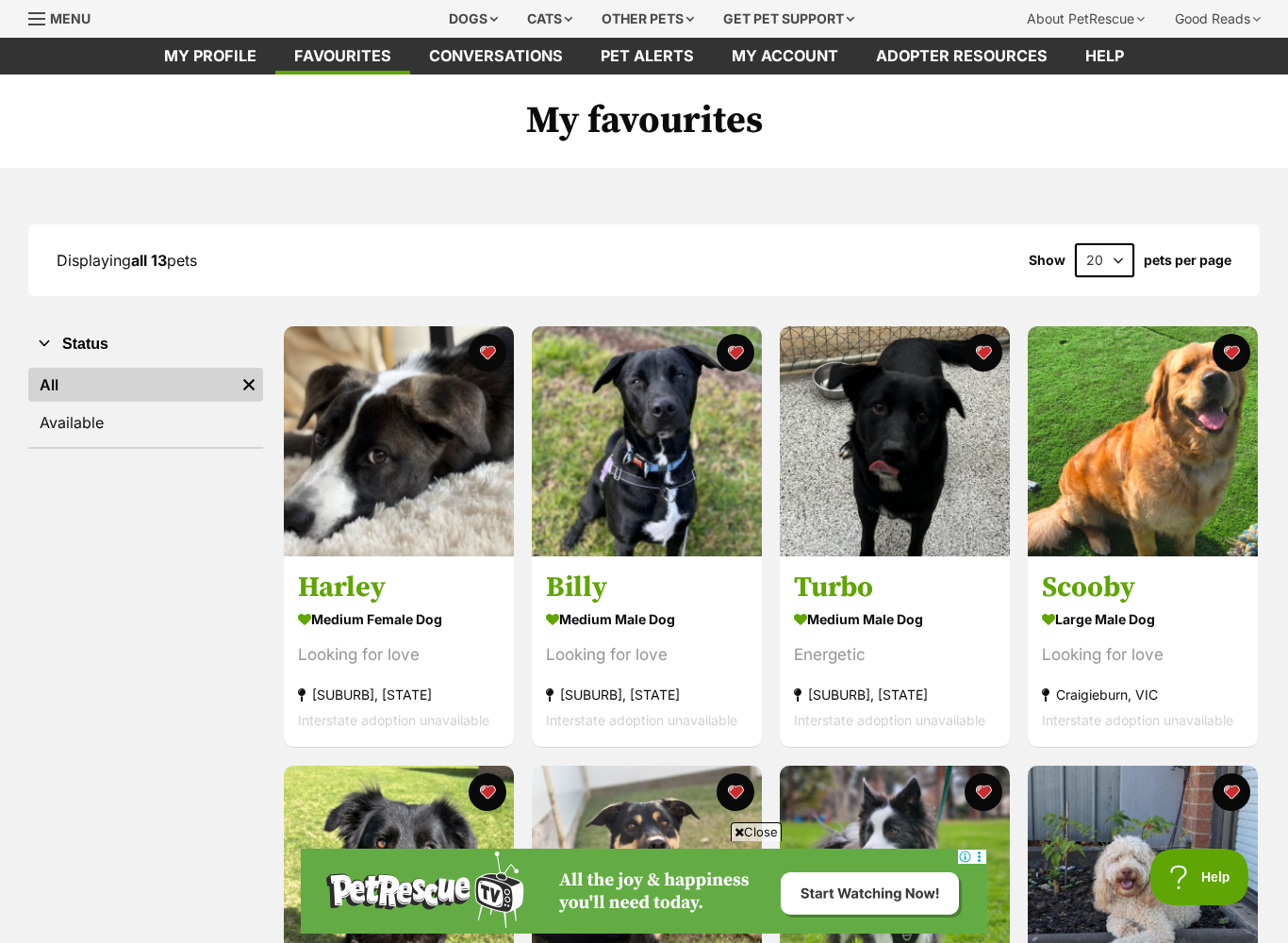 click on "large male Dog" at bounding box center [1143, 620] 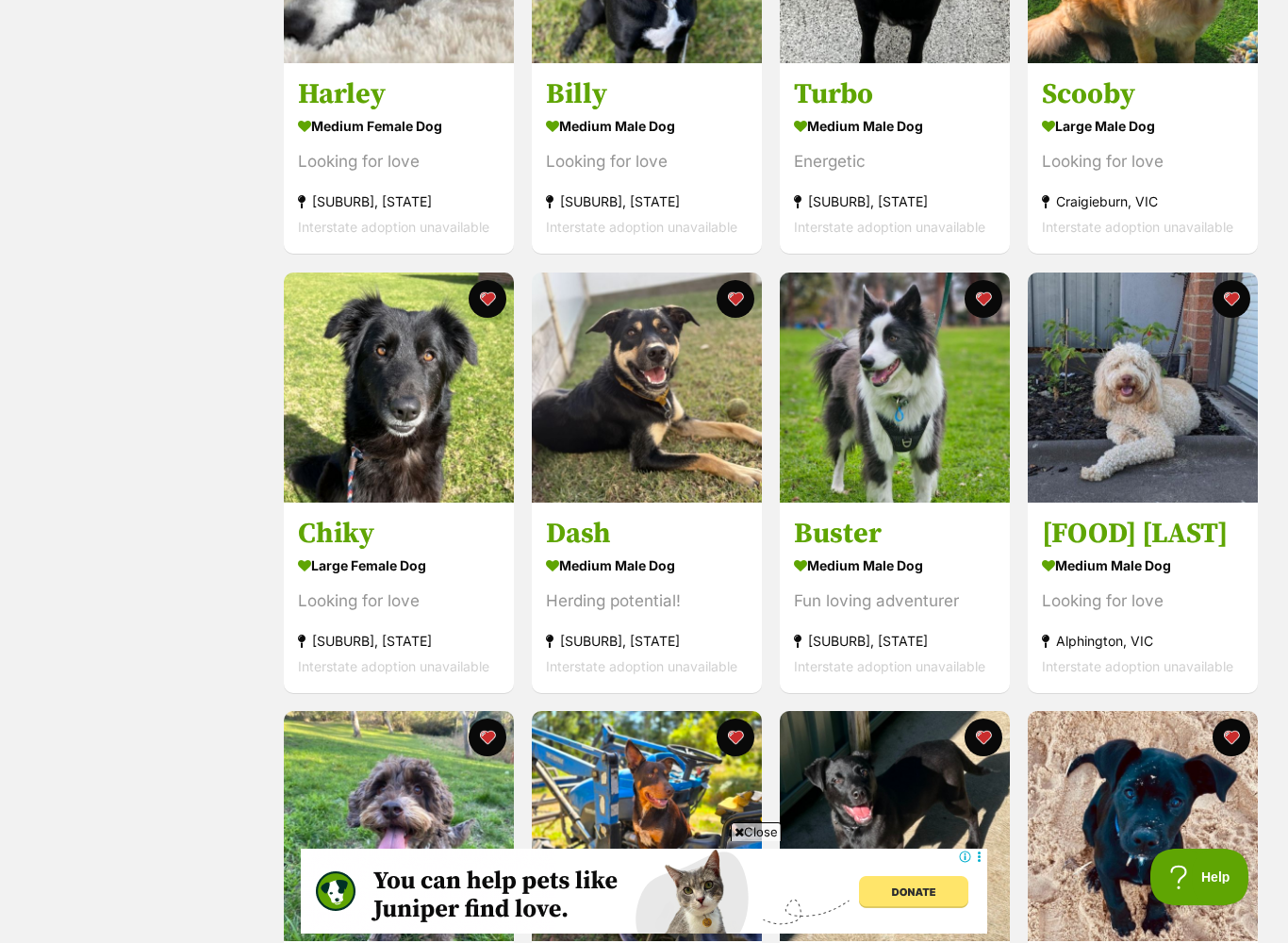 scroll, scrollTop: 0, scrollLeft: 0, axis: both 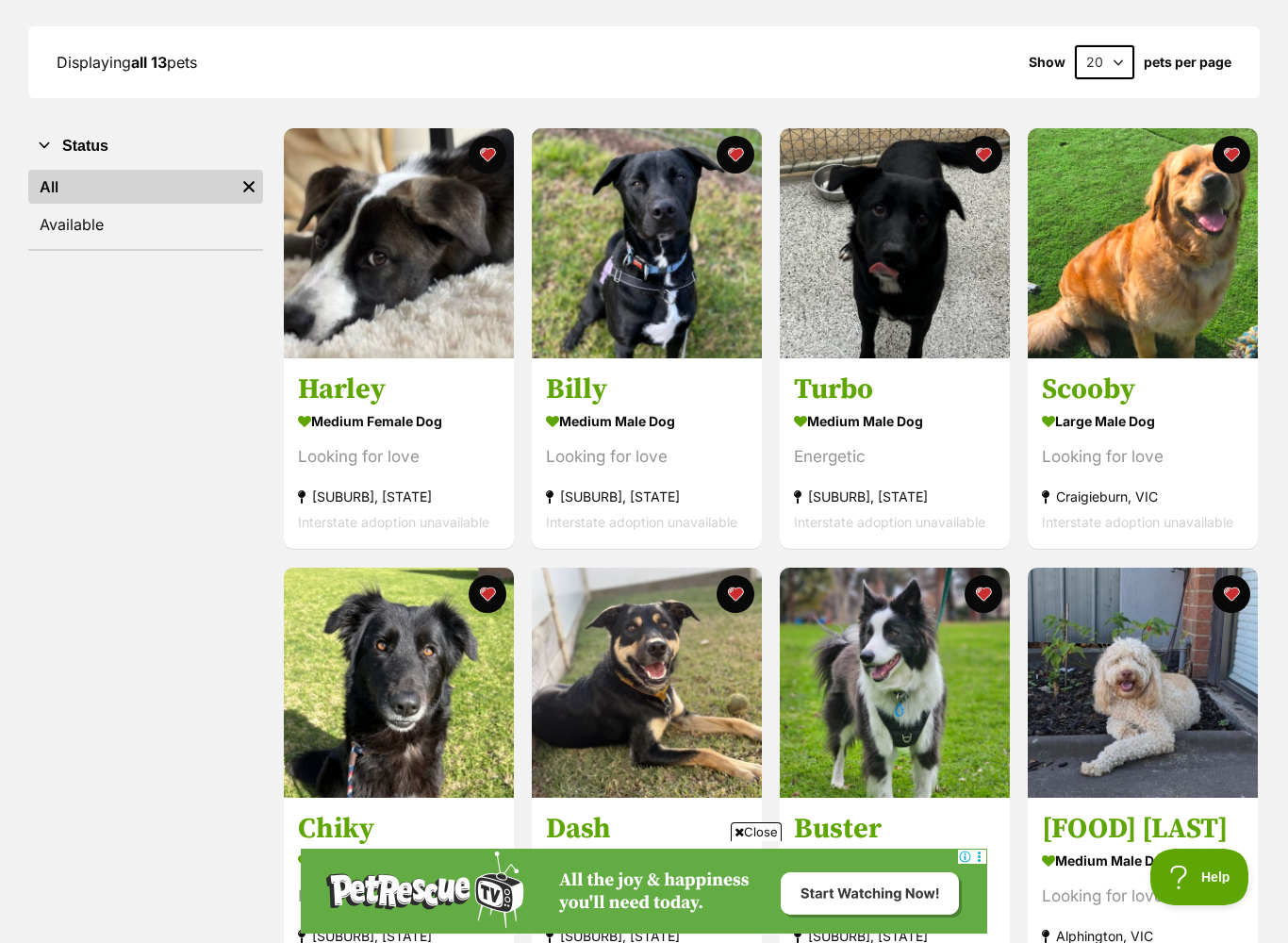 click on "medium male Dog" at bounding box center (647, 422) 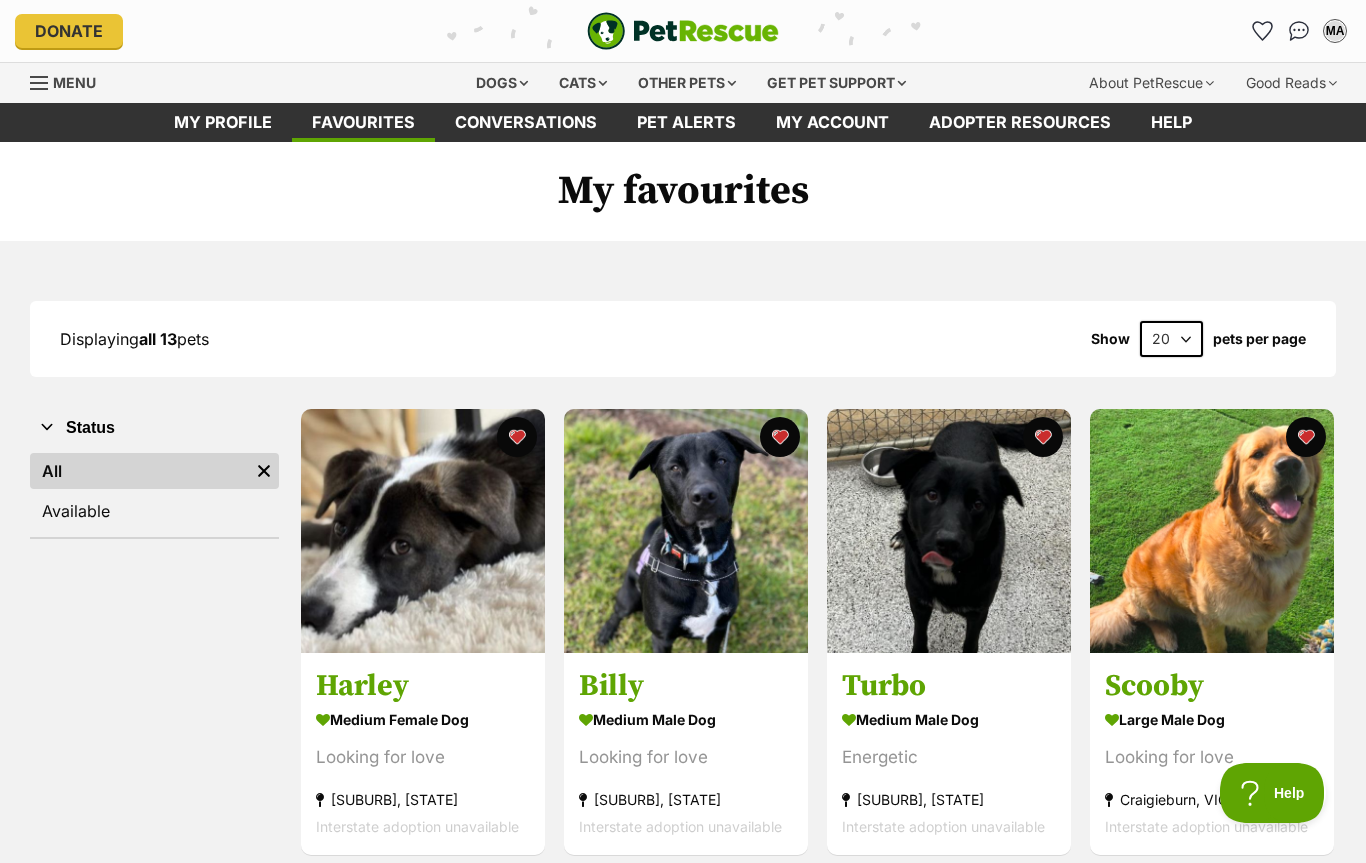 scroll, scrollTop: 329, scrollLeft: 0, axis: vertical 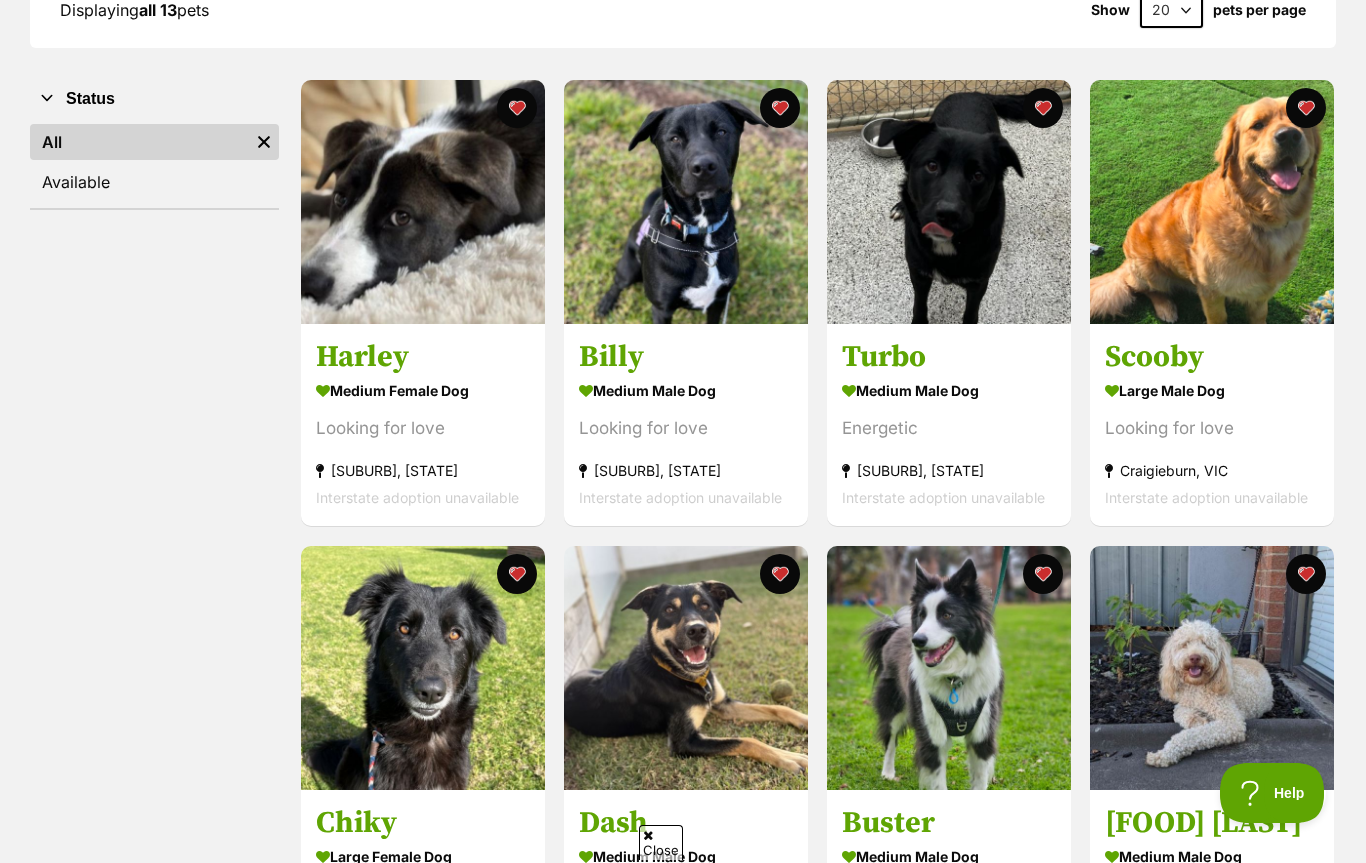 click at bounding box center (423, 202) 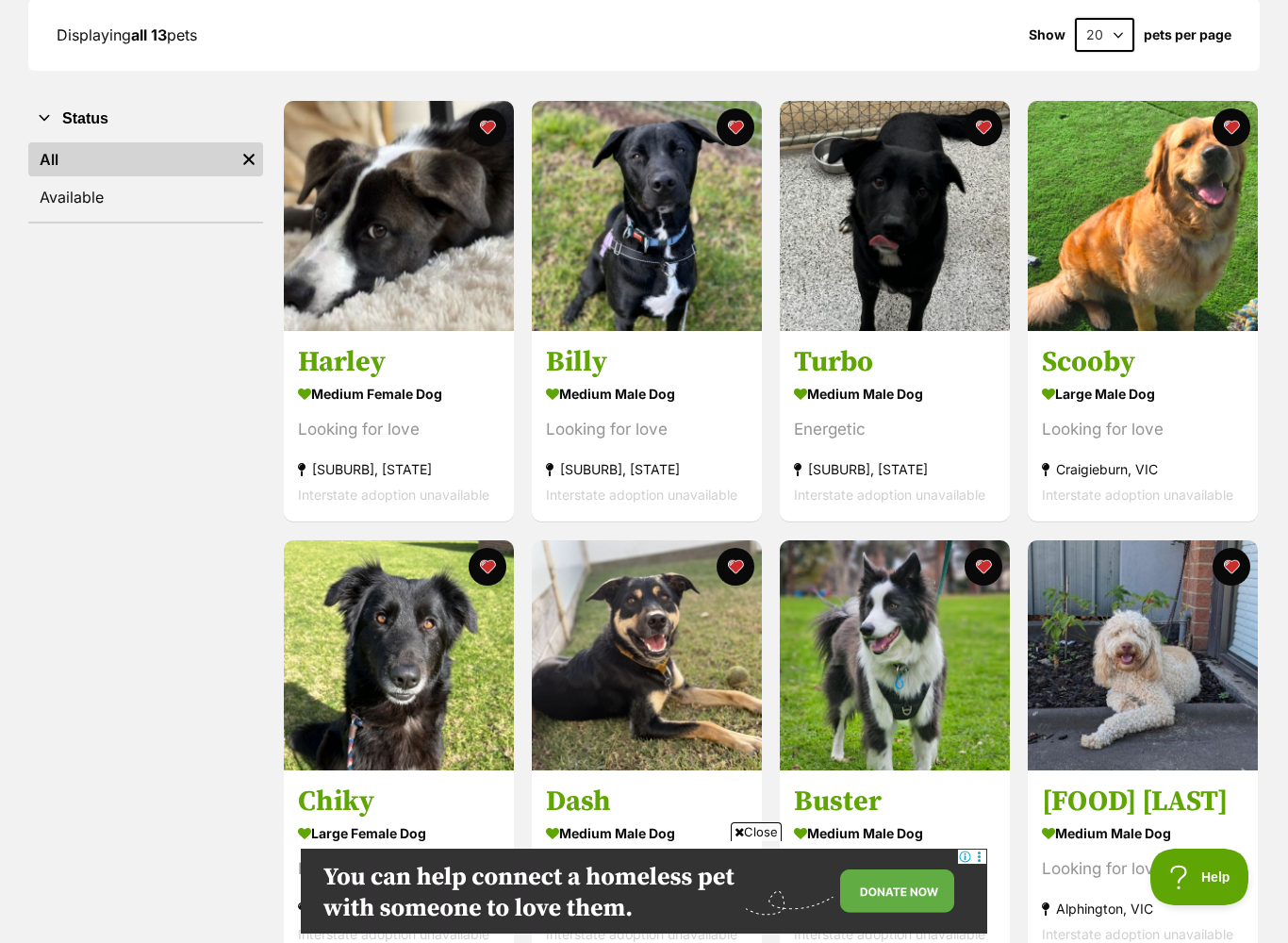 scroll, scrollTop: 0, scrollLeft: 0, axis: both 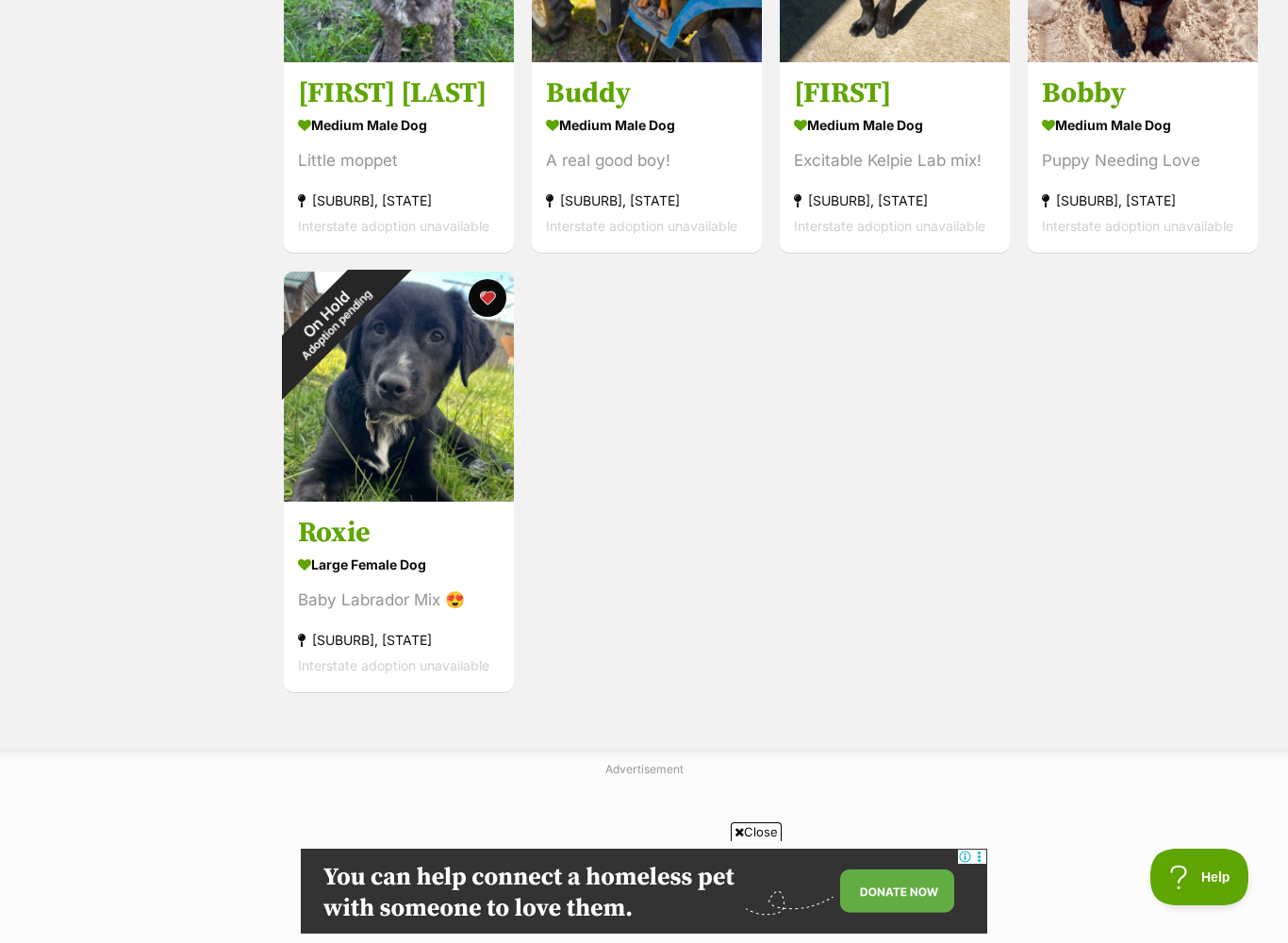 click on "On Hold Adoption pending" at bounding box center (331, 319) 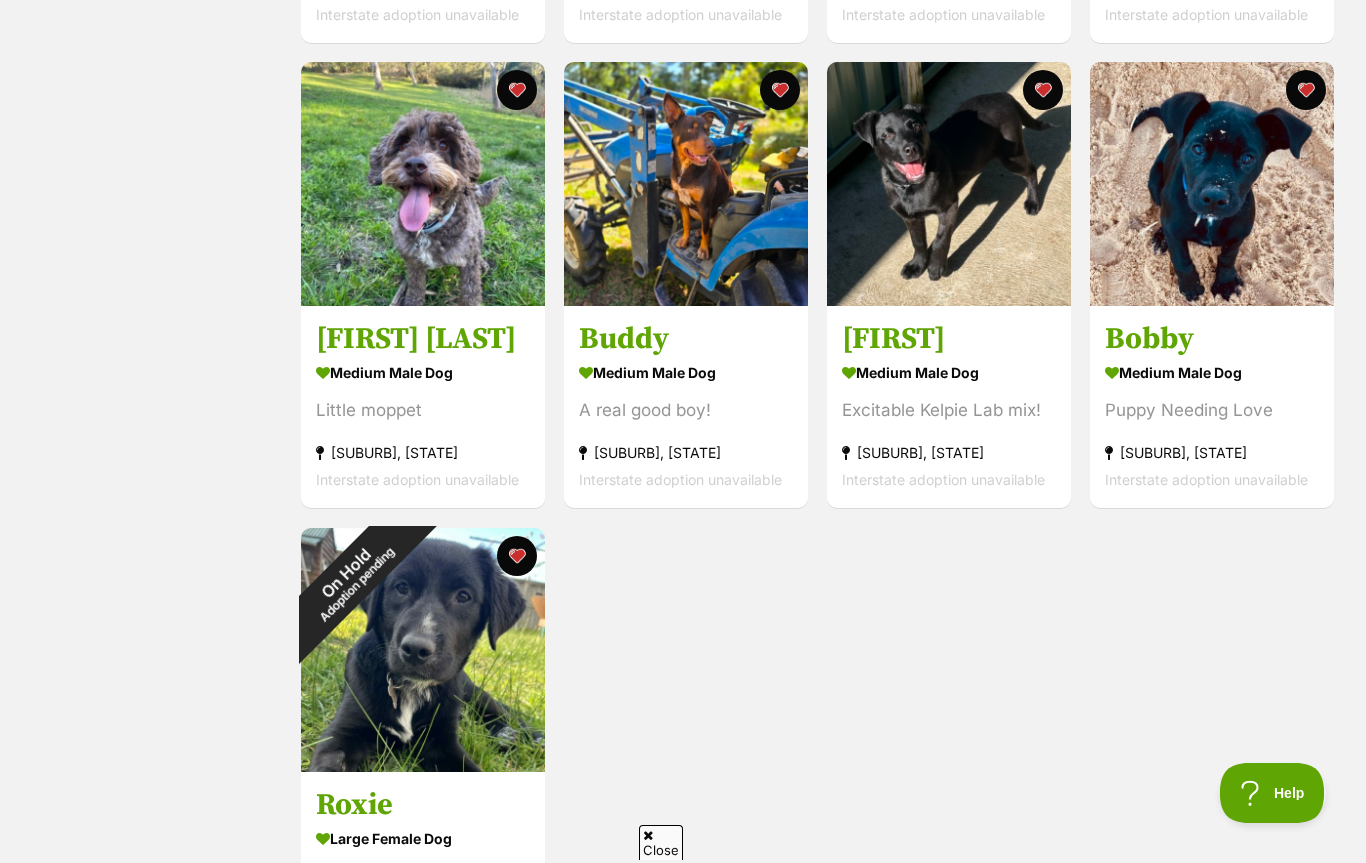 scroll, scrollTop: 0, scrollLeft: 0, axis: both 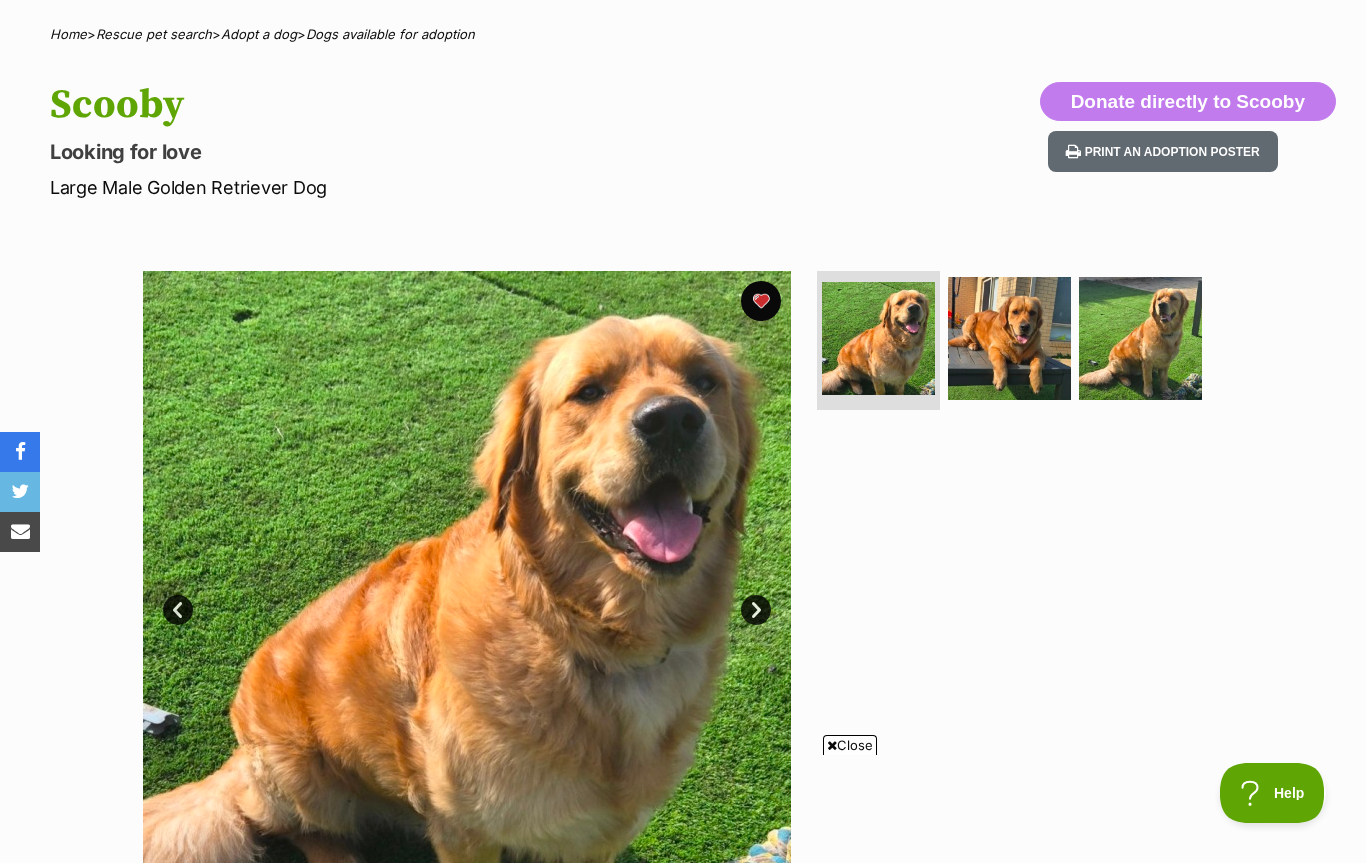 click on "Prev" at bounding box center (178, 610) 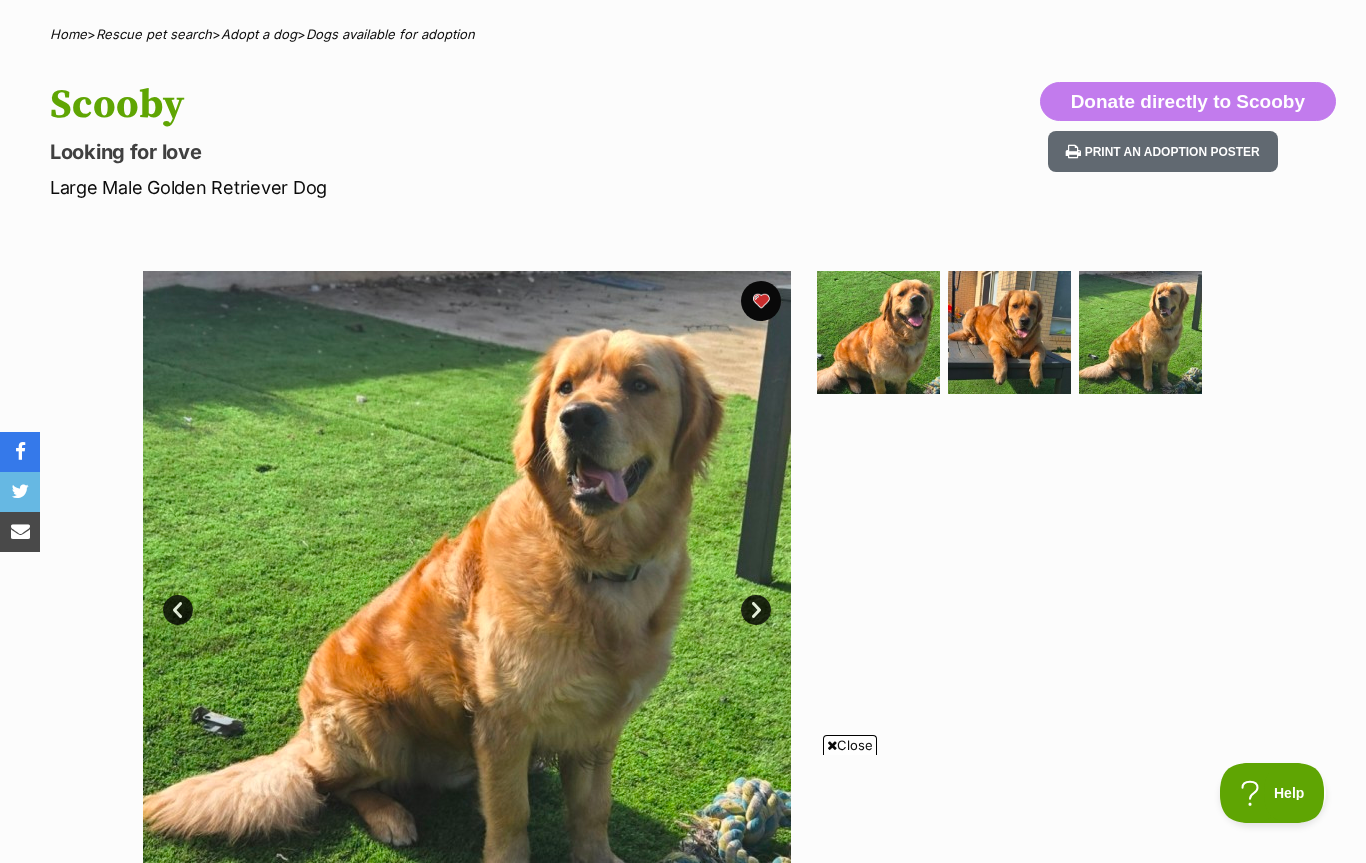 click on "Prev" at bounding box center [178, 610] 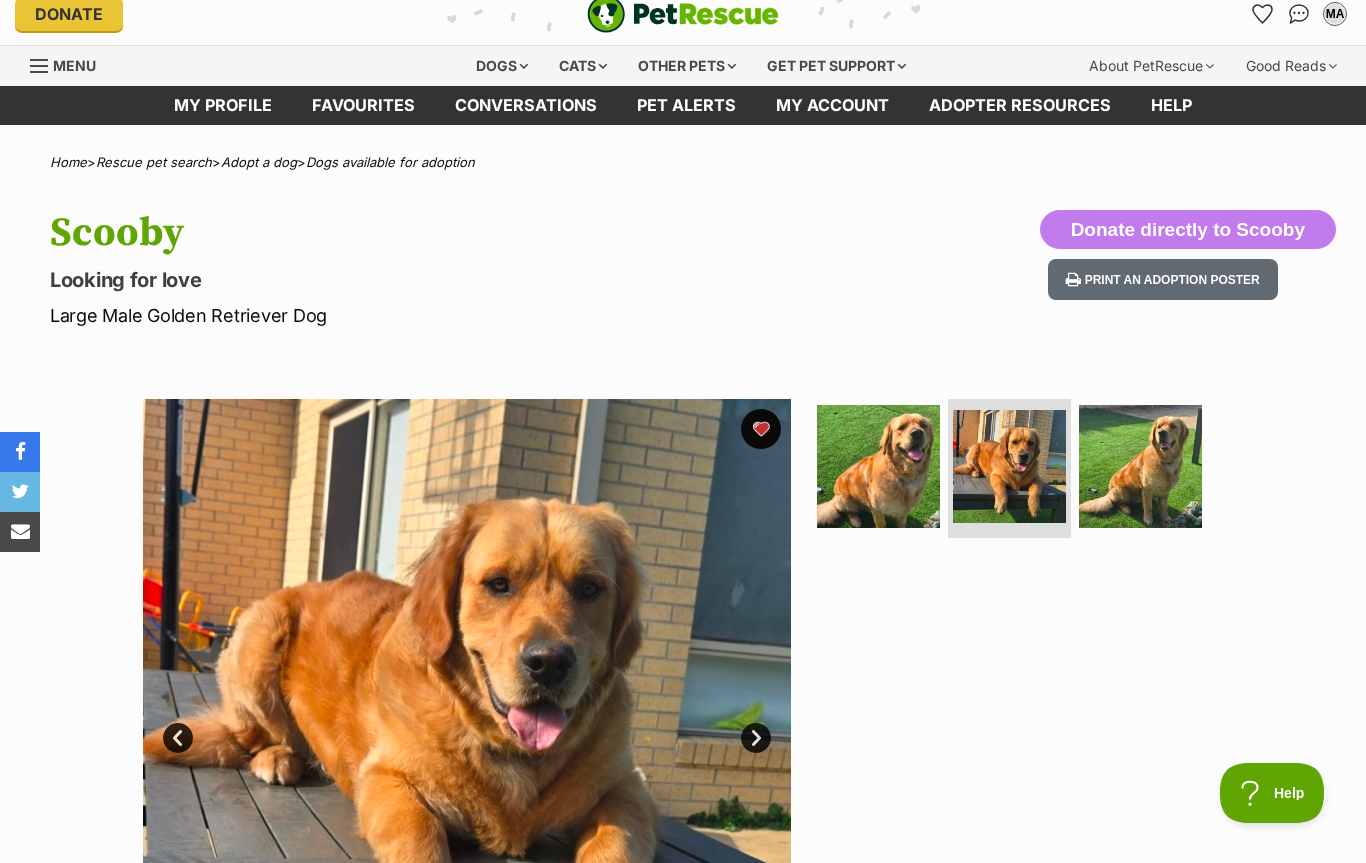 scroll, scrollTop: 0, scrollLeft: 0, axis: both 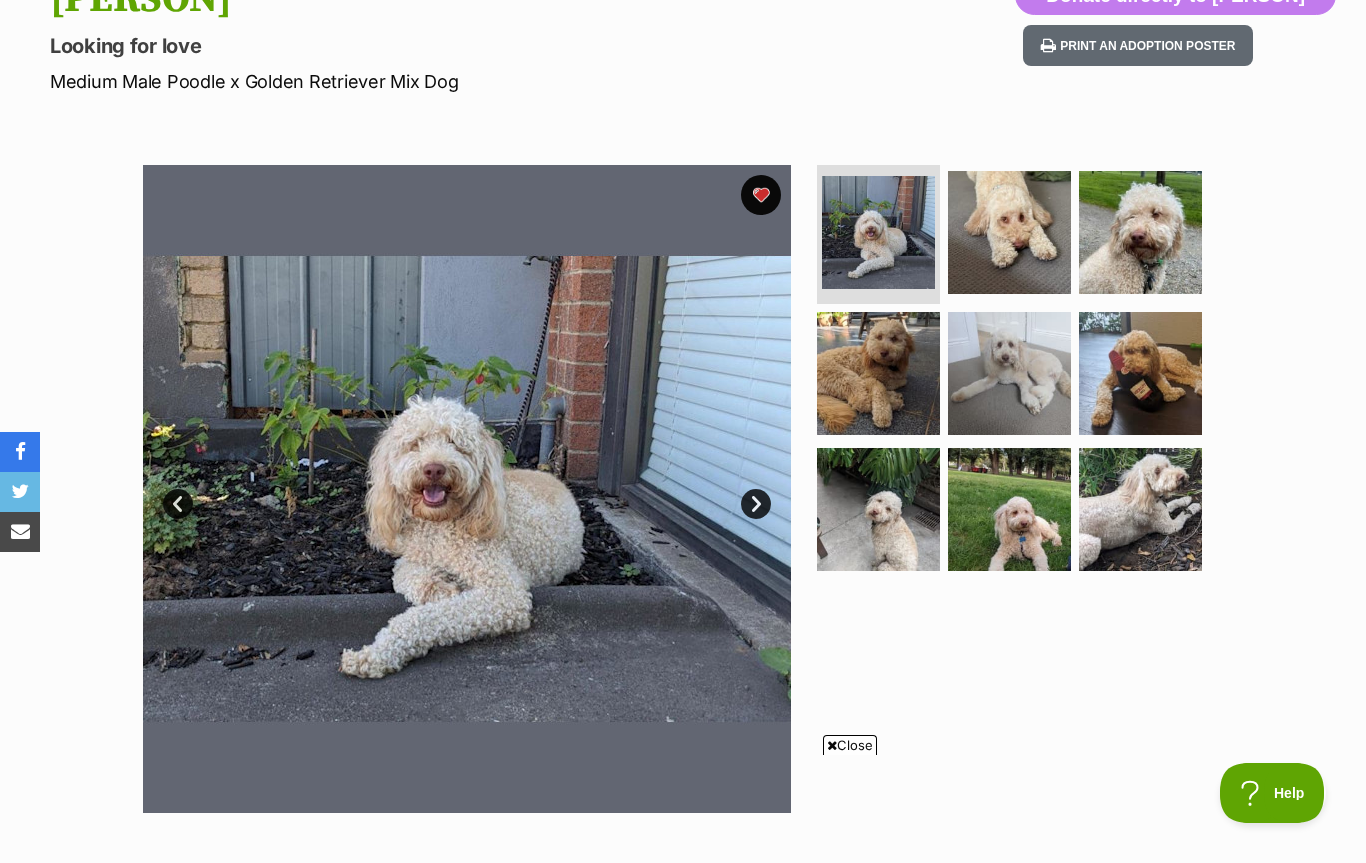 click on "Prev" at bounding box center [178, 504] 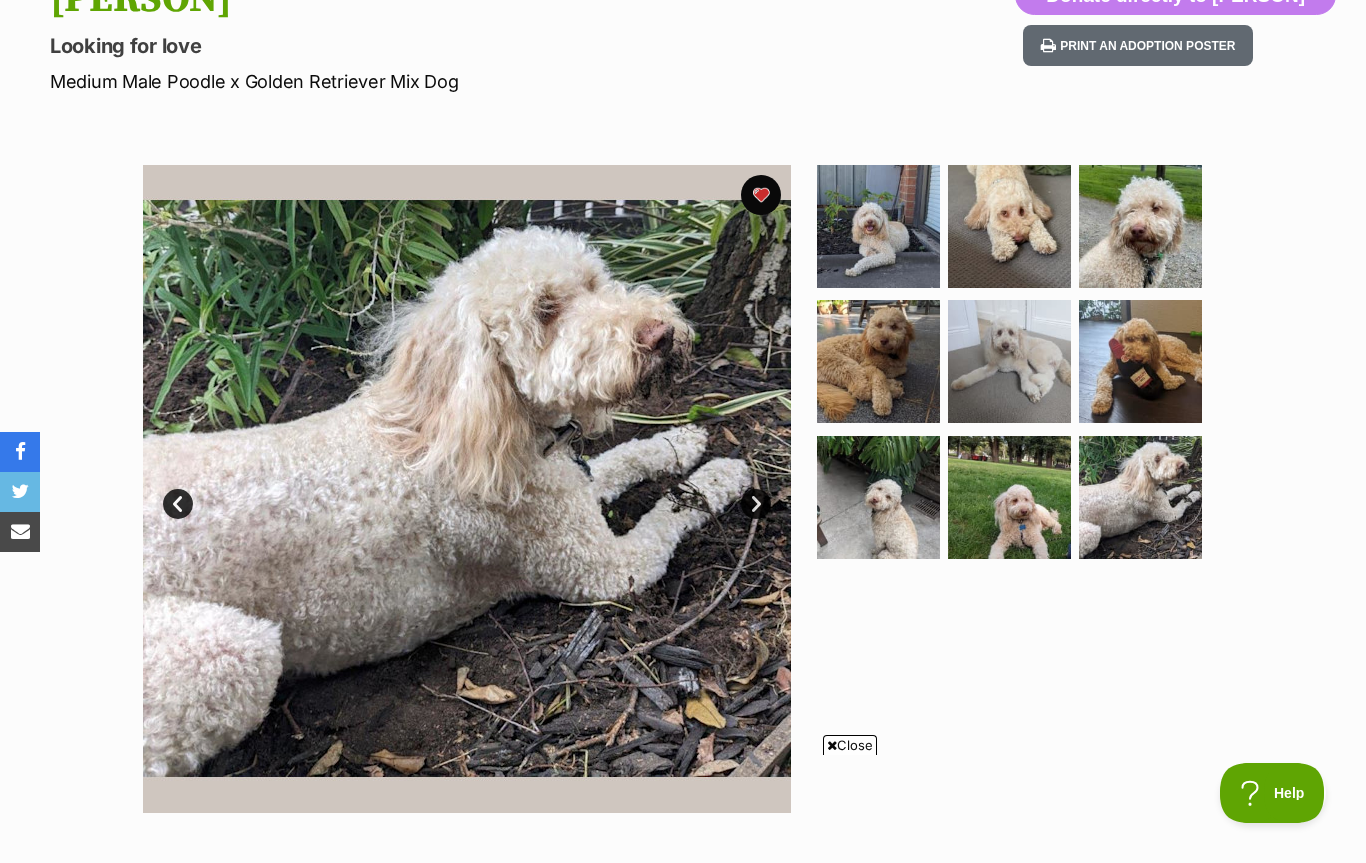 click on "Prev" at bounding box center [178, 504] 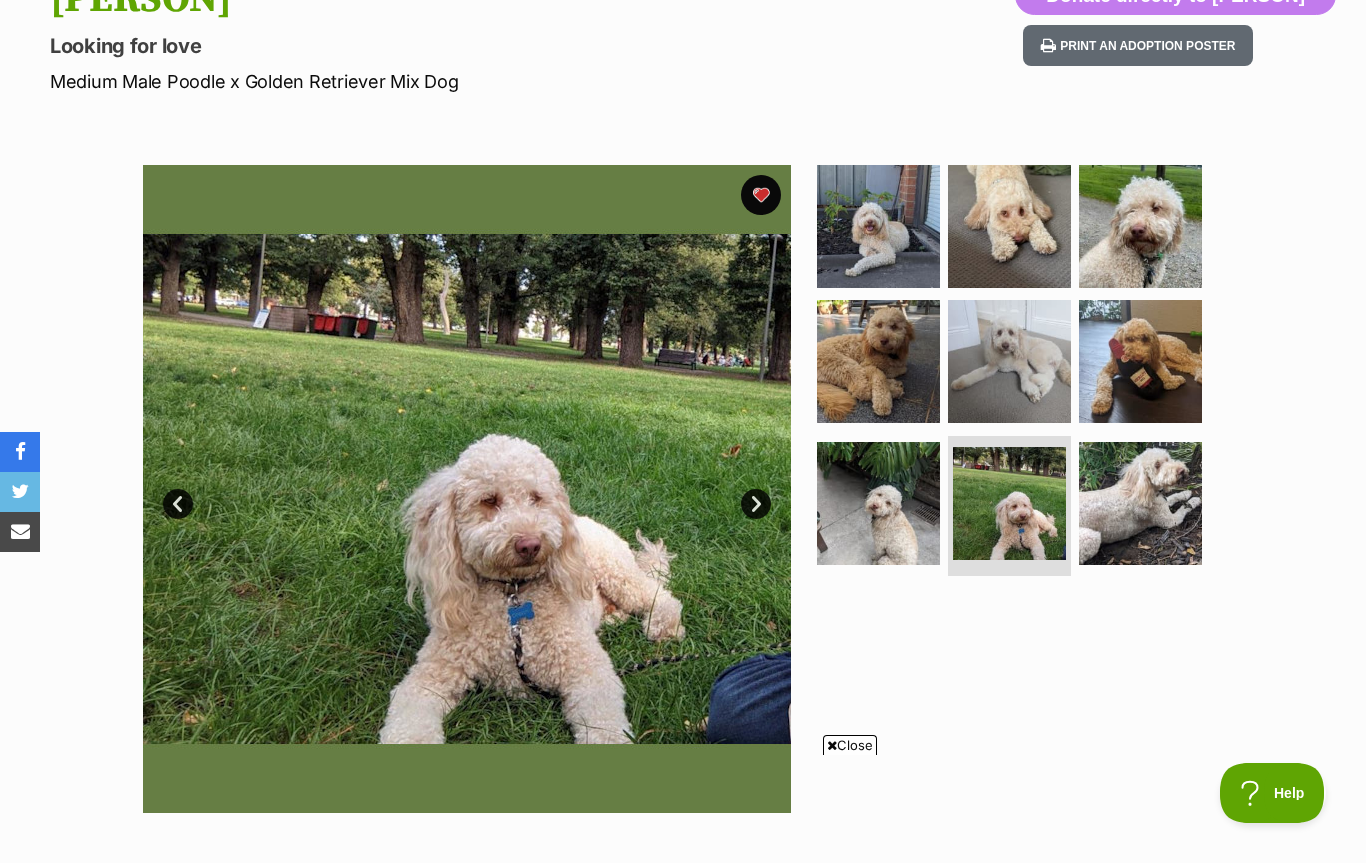 click on "Prev" at bounding box center [178, 504] 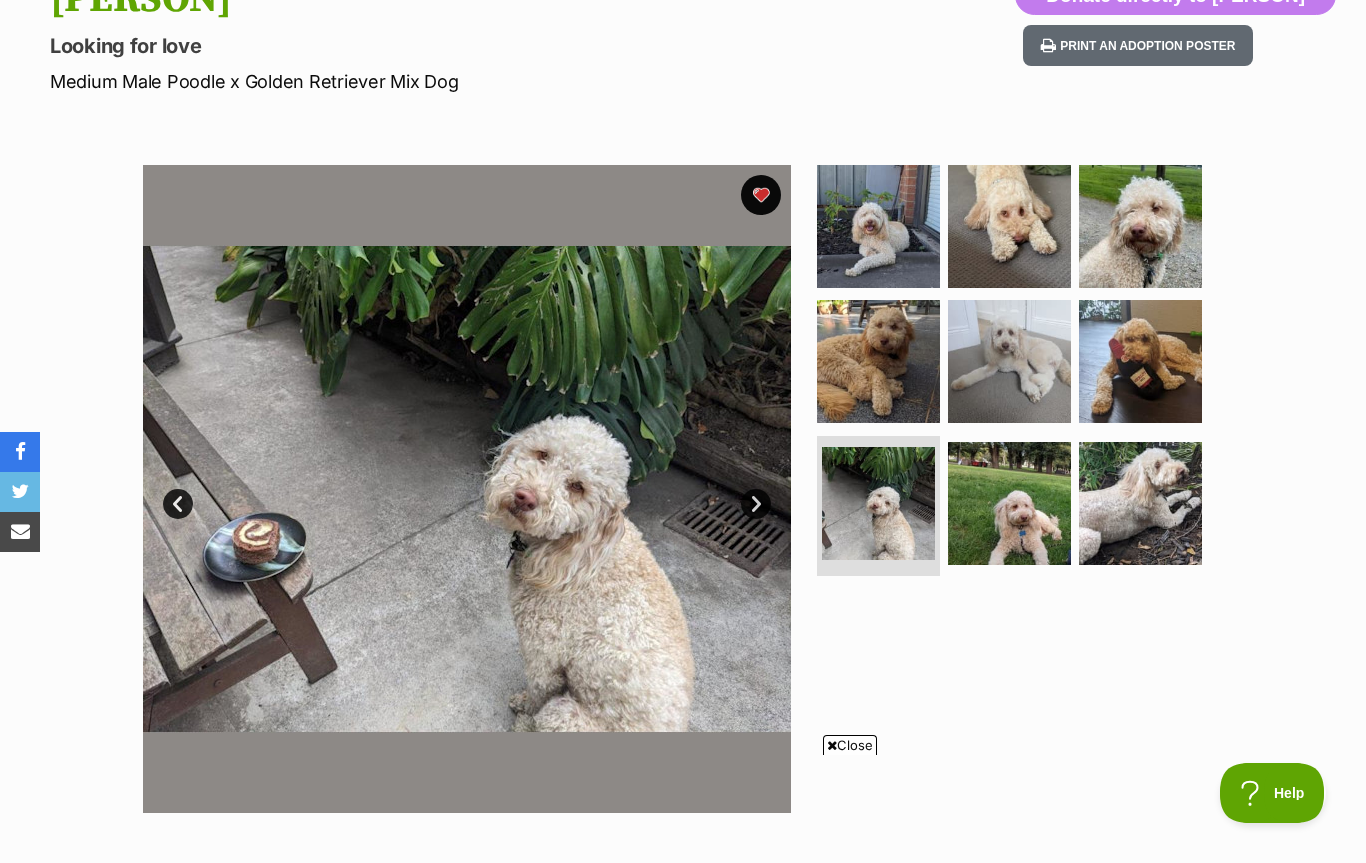 click on "Prev" at bounding box center [178, 504] 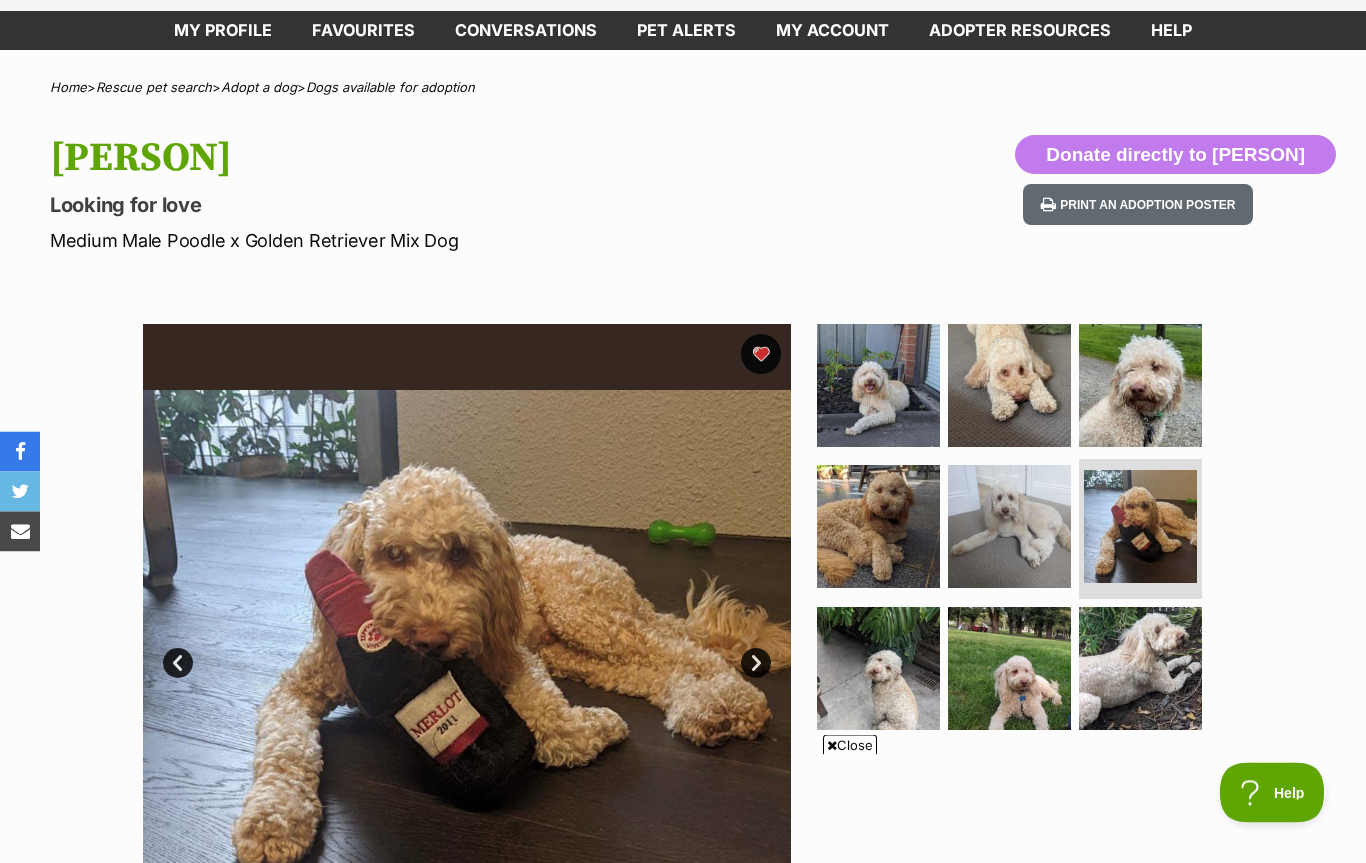 scroll, scrollTop: 0, scrollLeft: 0, axis: both 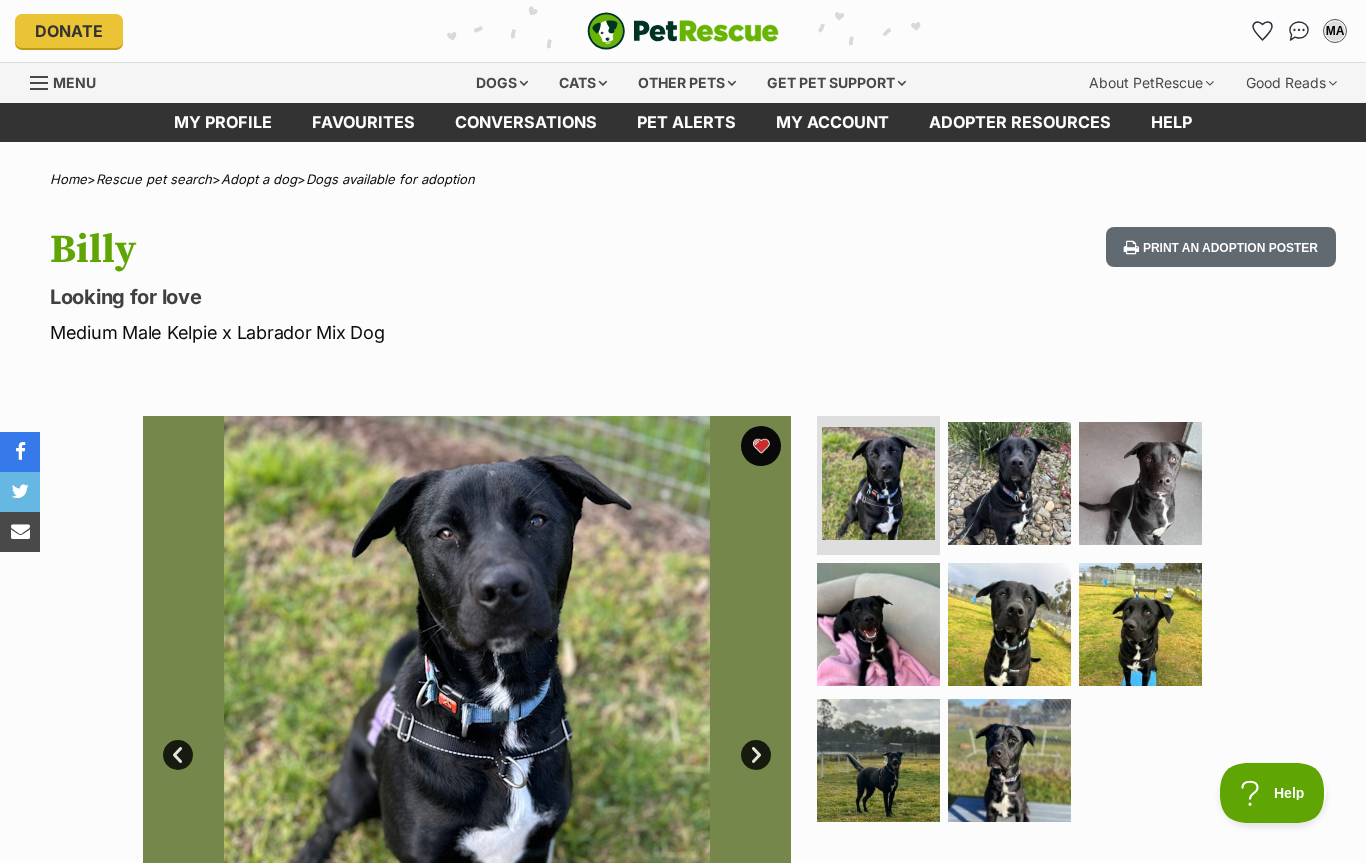 click on "Prev" at bounding box center [178, 755] 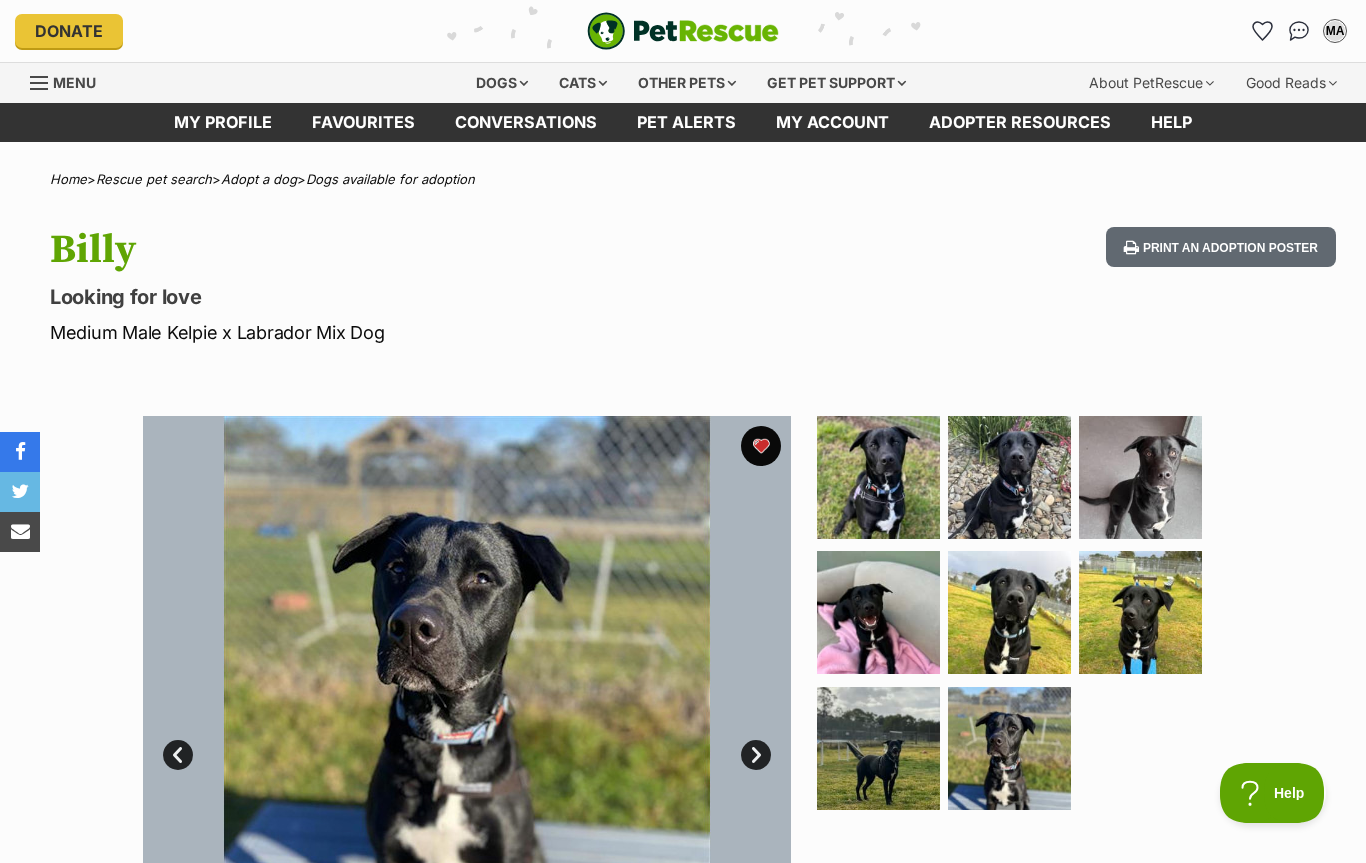 click on "Prev" at bounding box center (178, 755) 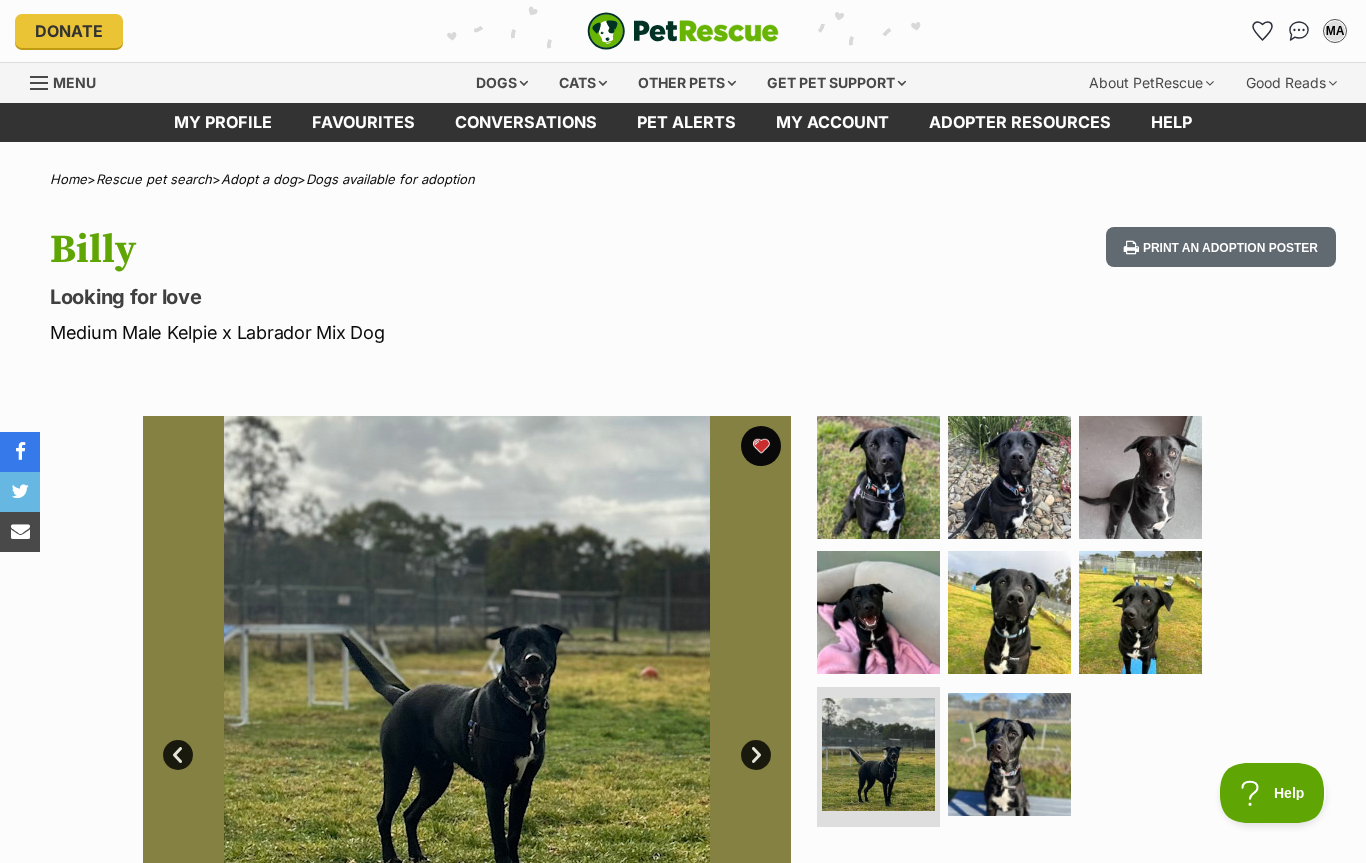 scroll, scrollTop: 0, scrollLeft: 0, axis: both 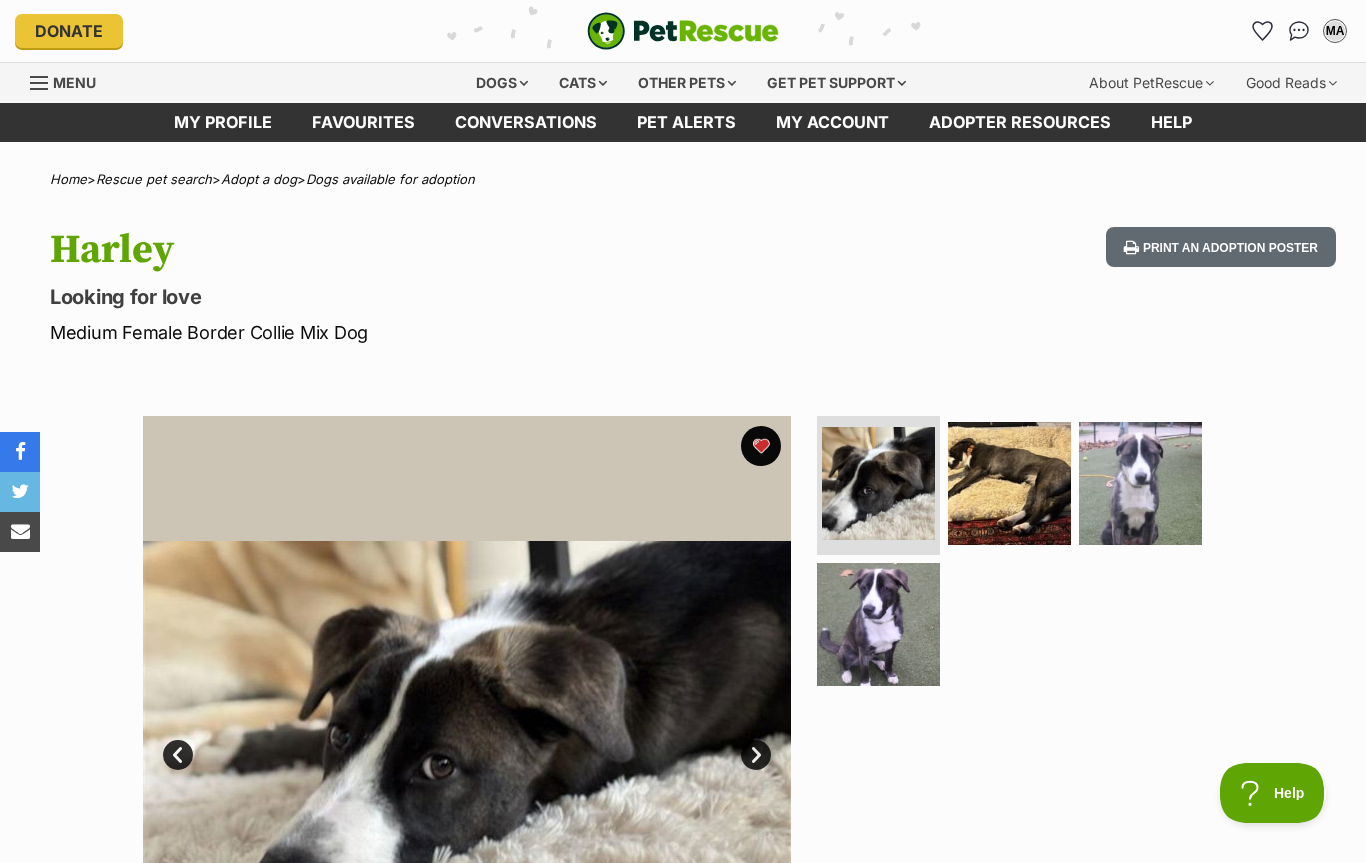 click on "Prev" at bounding box center (178, 755) 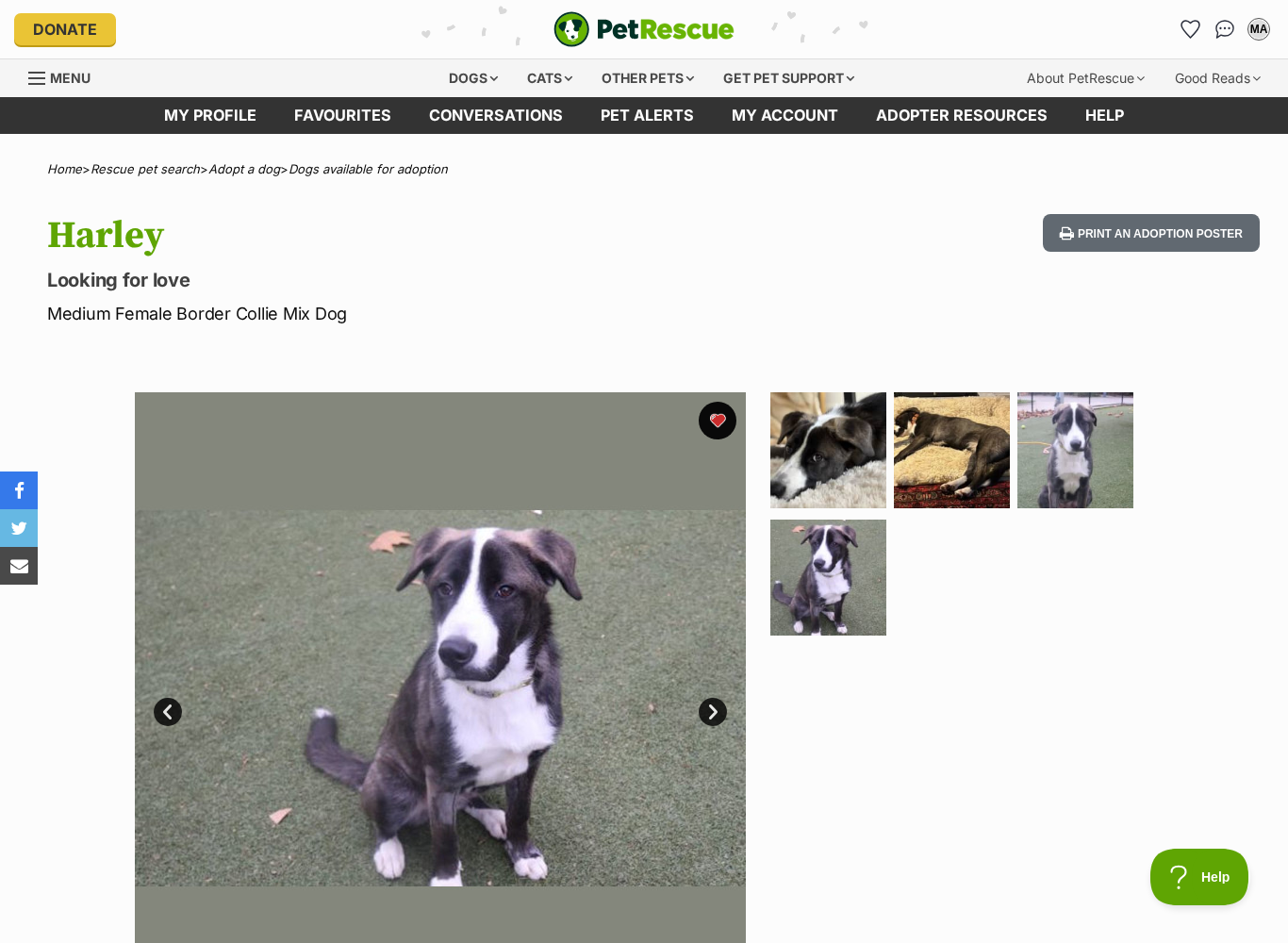 click on "Prev" at bounding box center [168, 712] 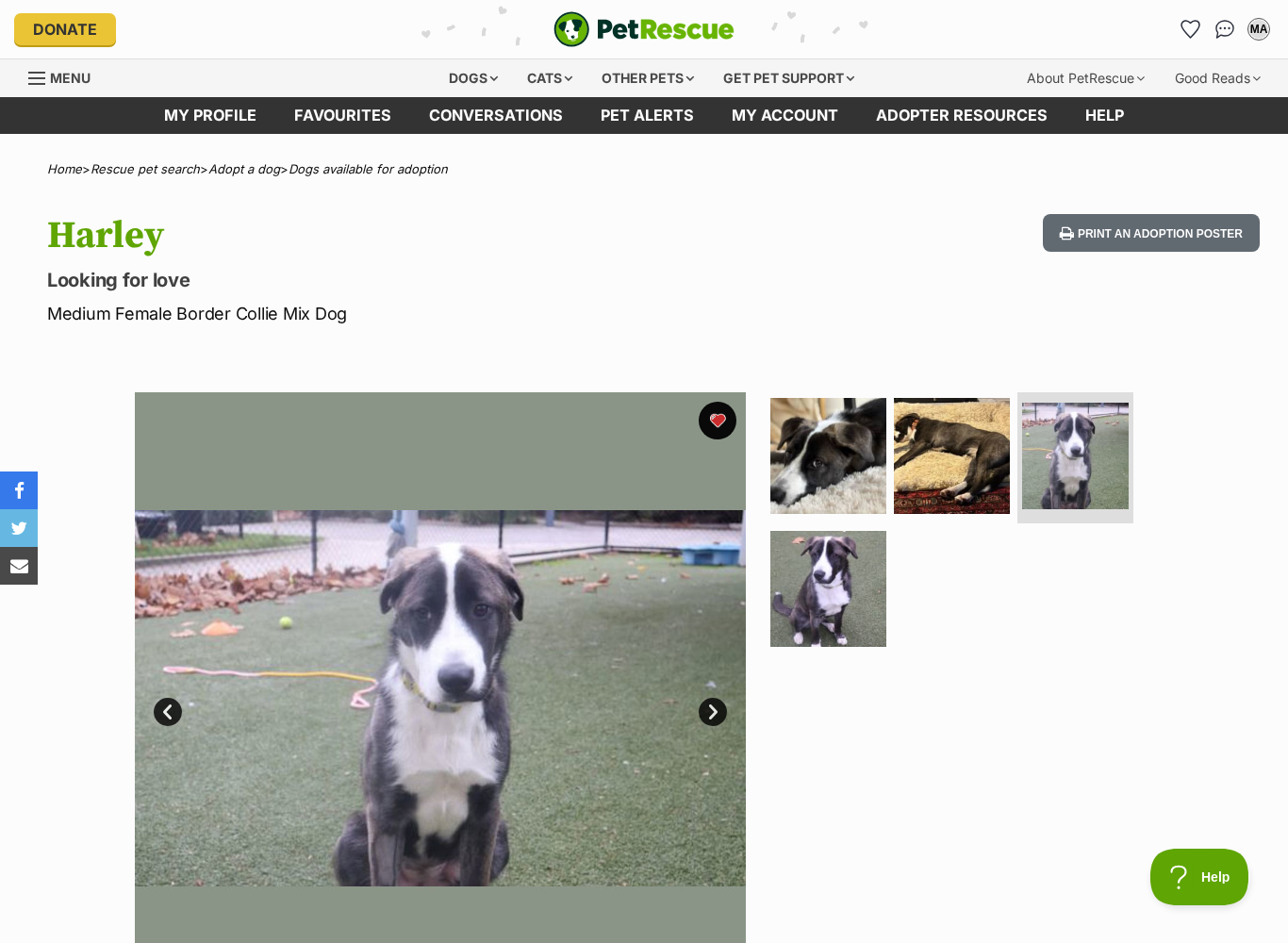 click on "Prev" at bounding box center [168, 712] 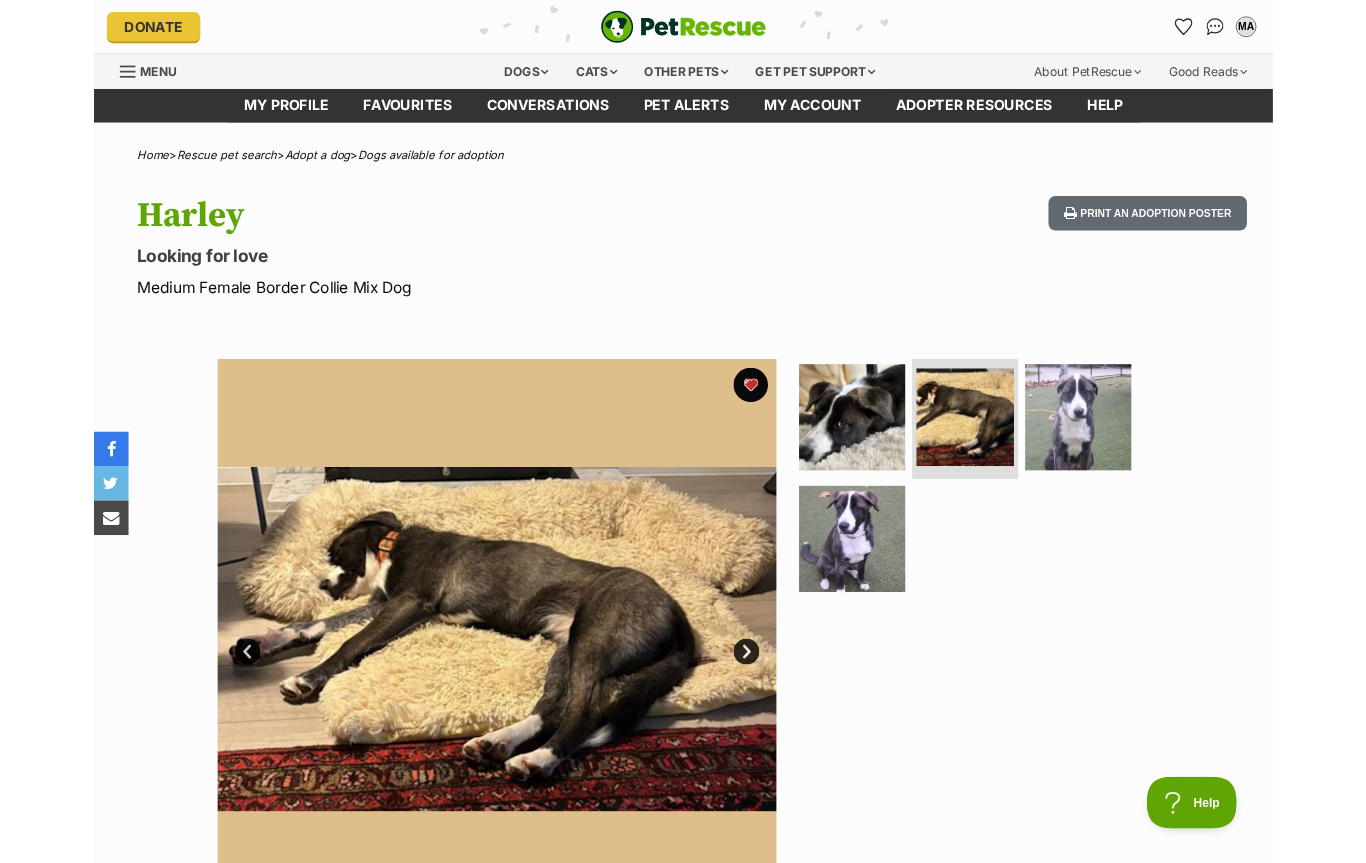 scroll, scrollTop: 0, scrollLeft: 0, axis: both 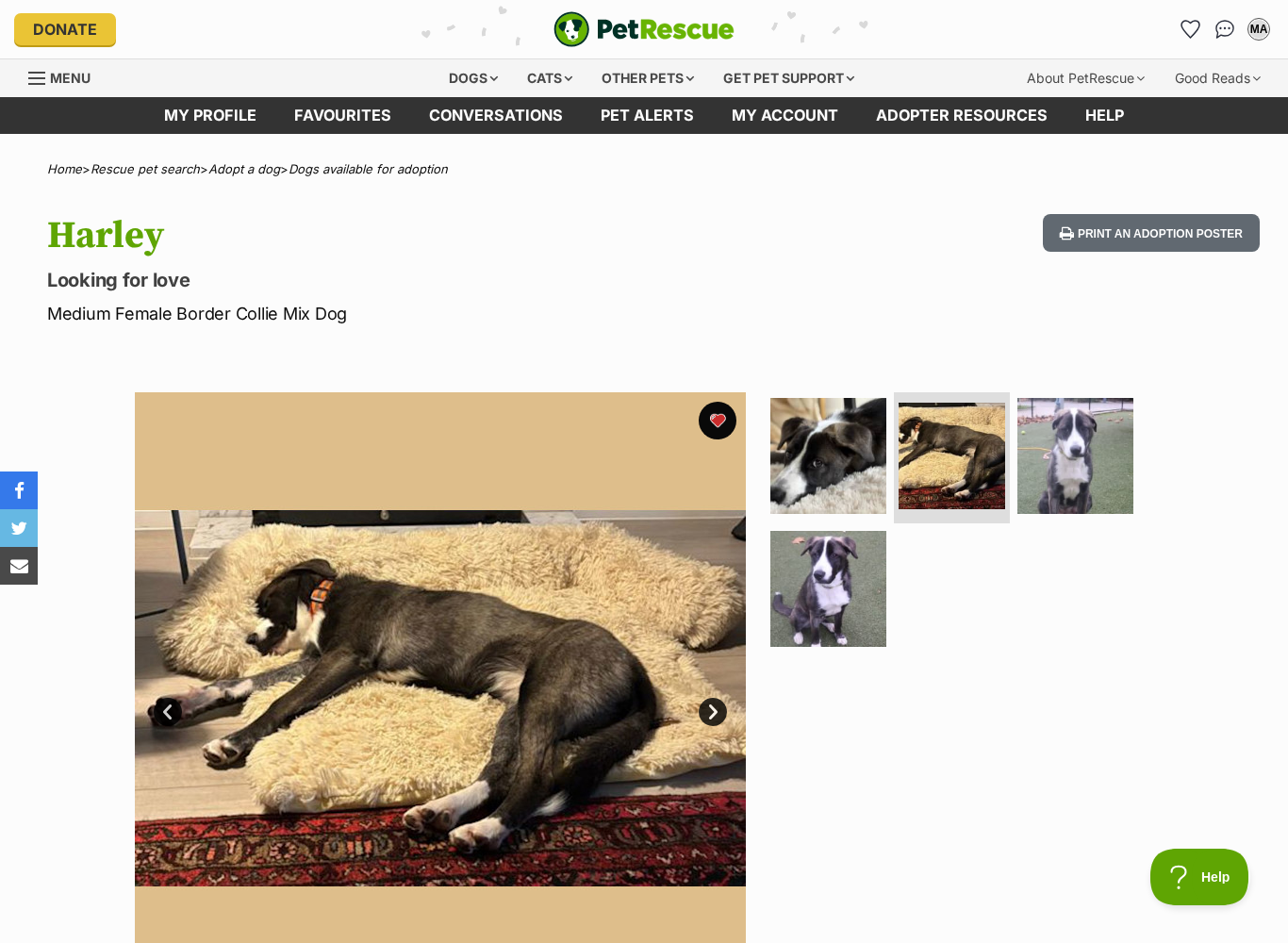 click on "Prev" at bounding box center (168, 712) 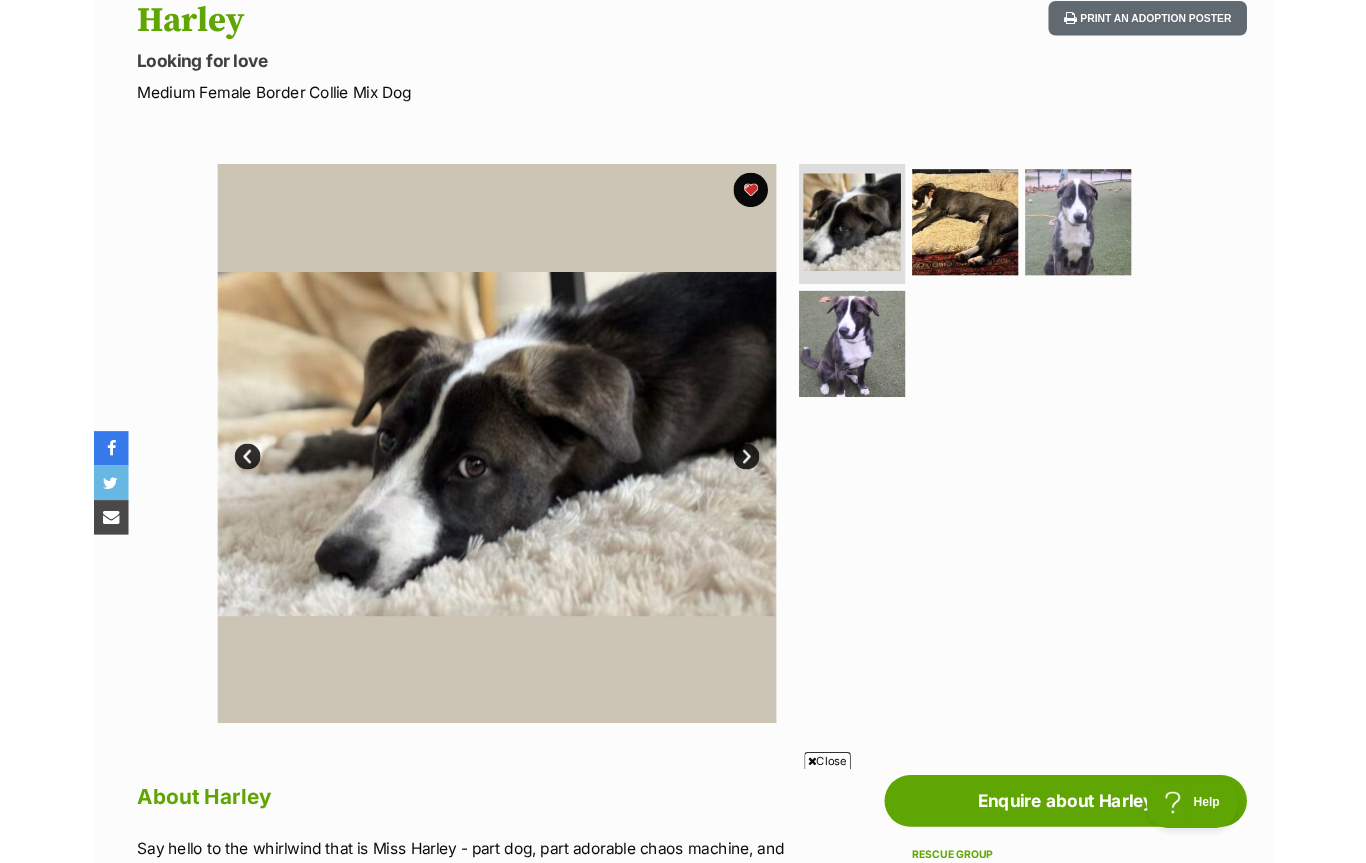 scroll, scrollTop: 0, scrollLeft: 0, axis: both 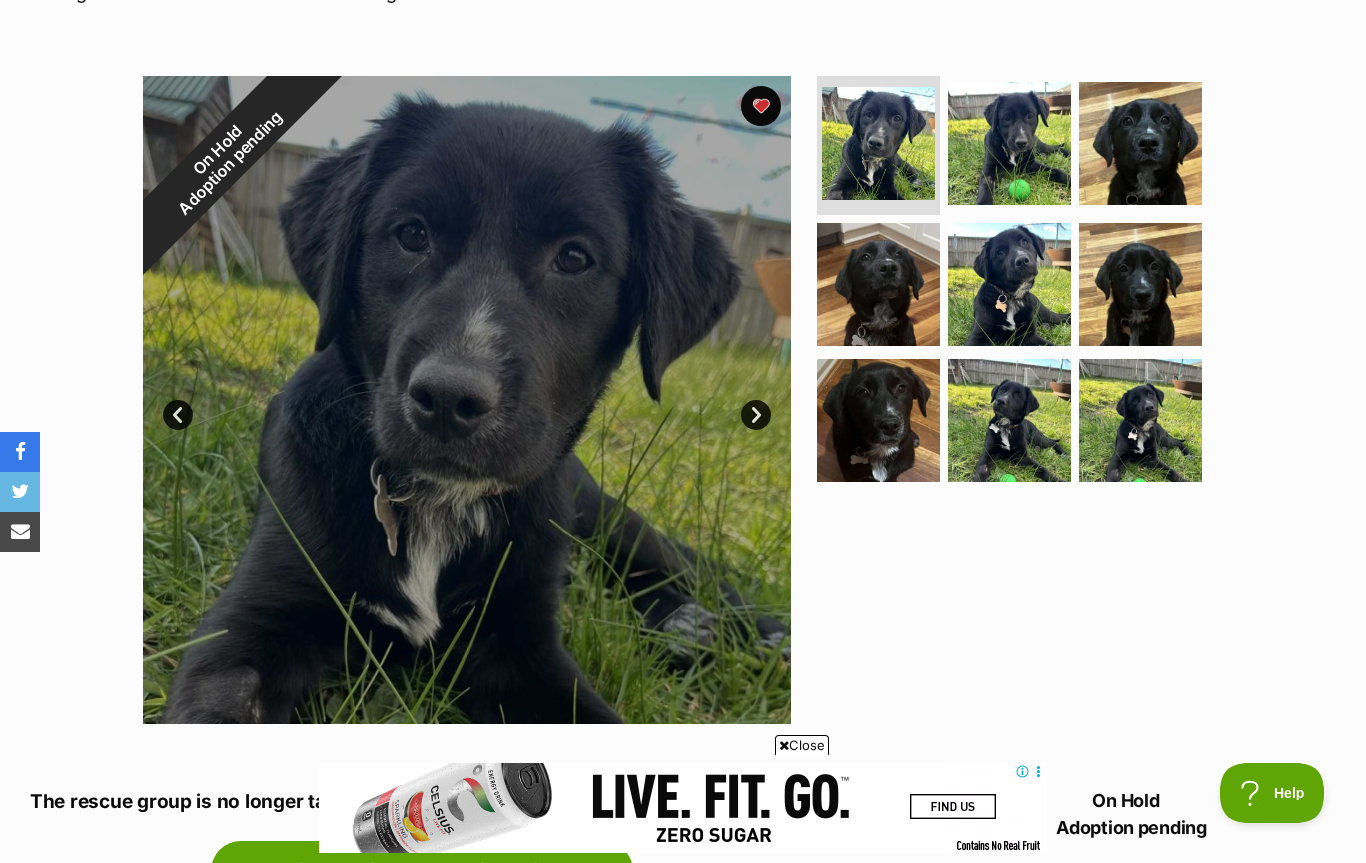 click at bounding box center (878, 420) 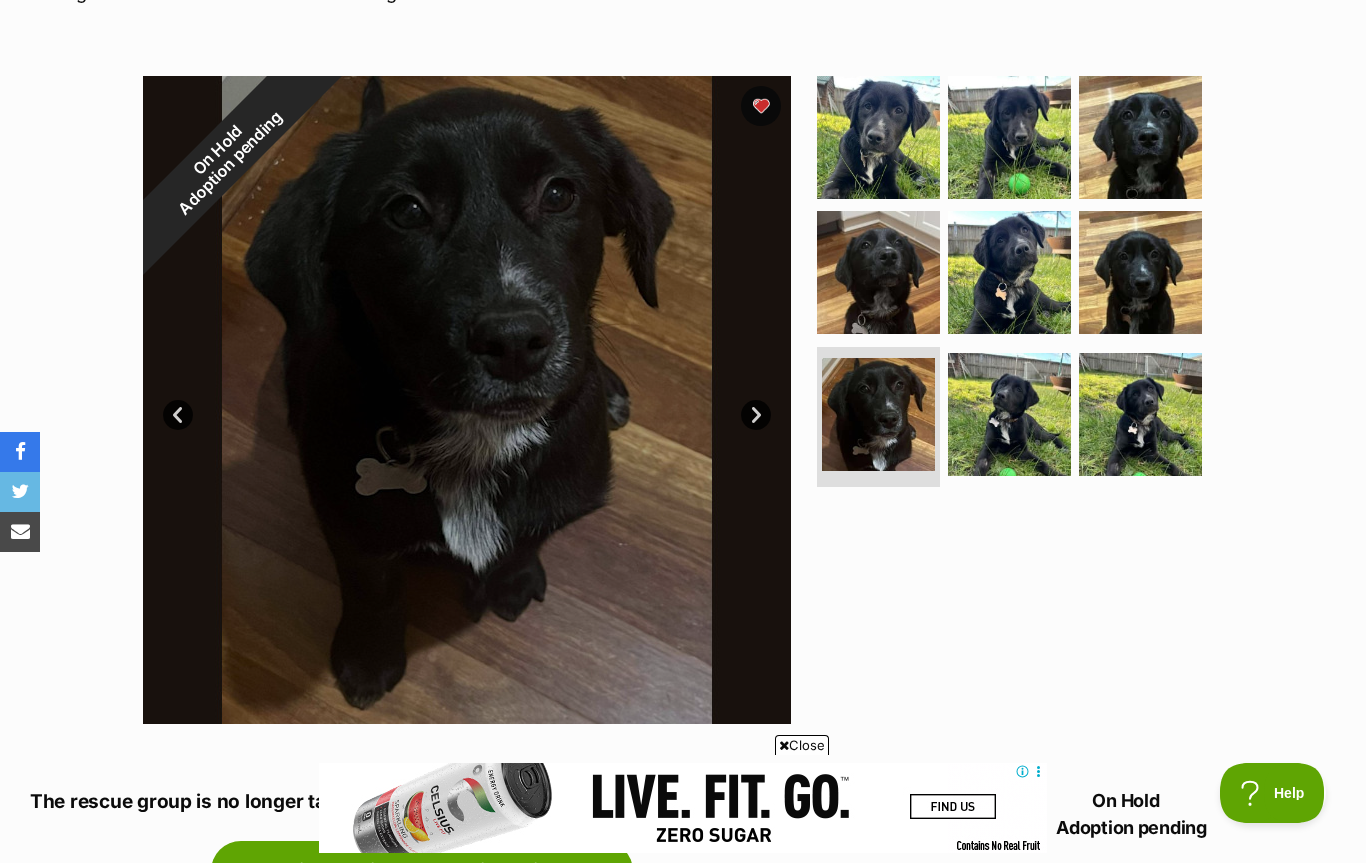click on "Prev" at bounding box center (178, 415) 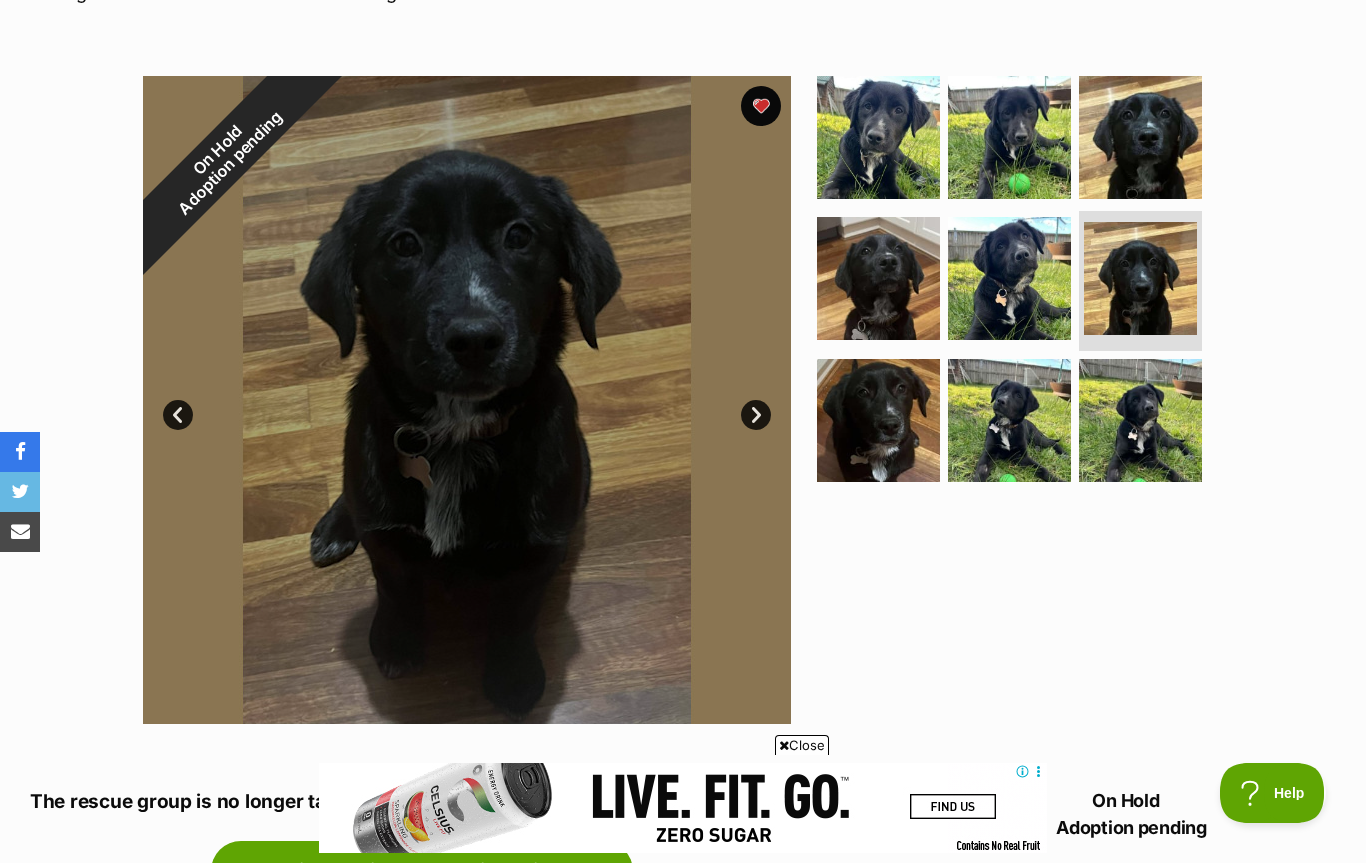 click on "Prev" at bounding box center [178, 415] 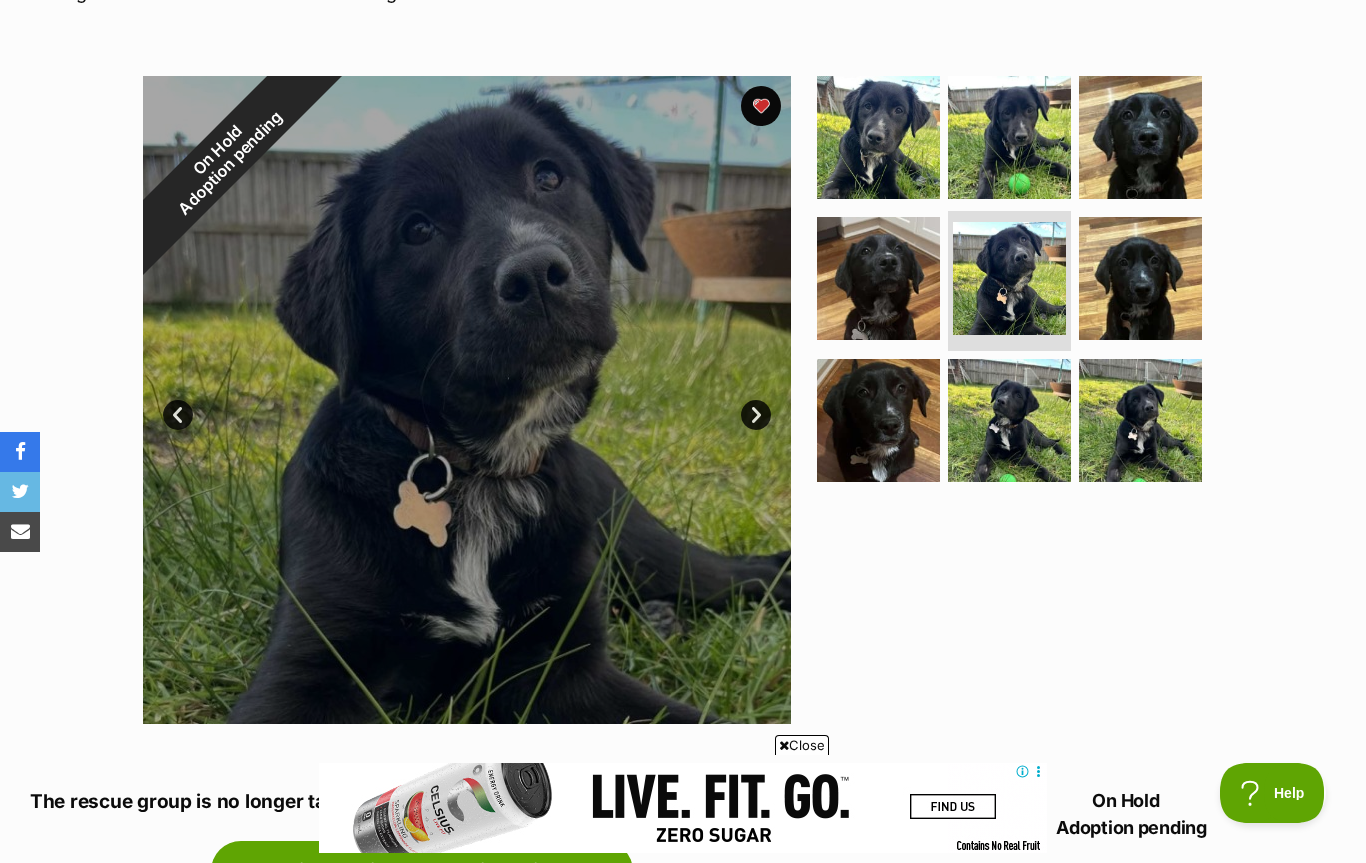 click on "Prev" at bounding box center (178, 415) 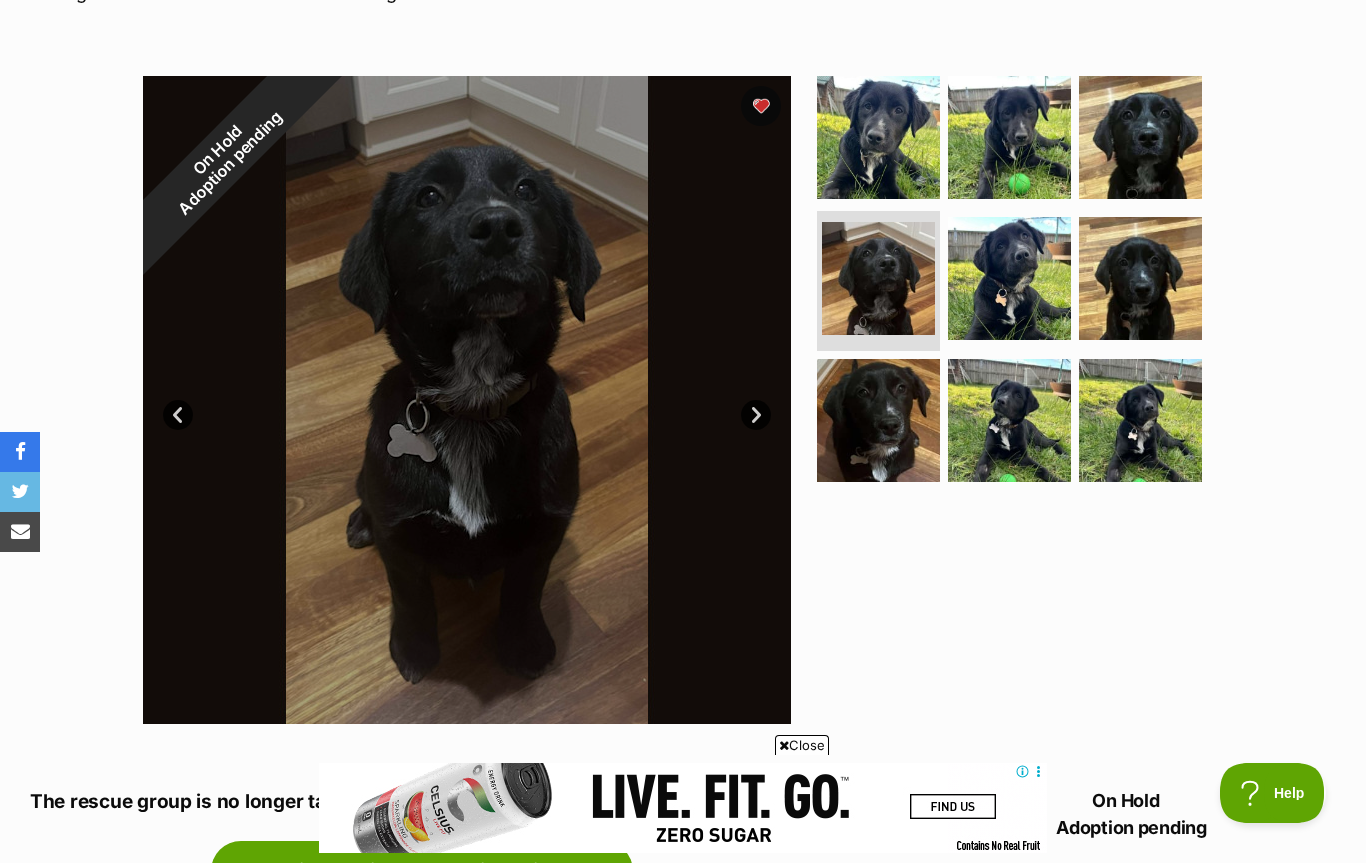 click on "On Hold Adoption pending" at bounding box center (224, 157) 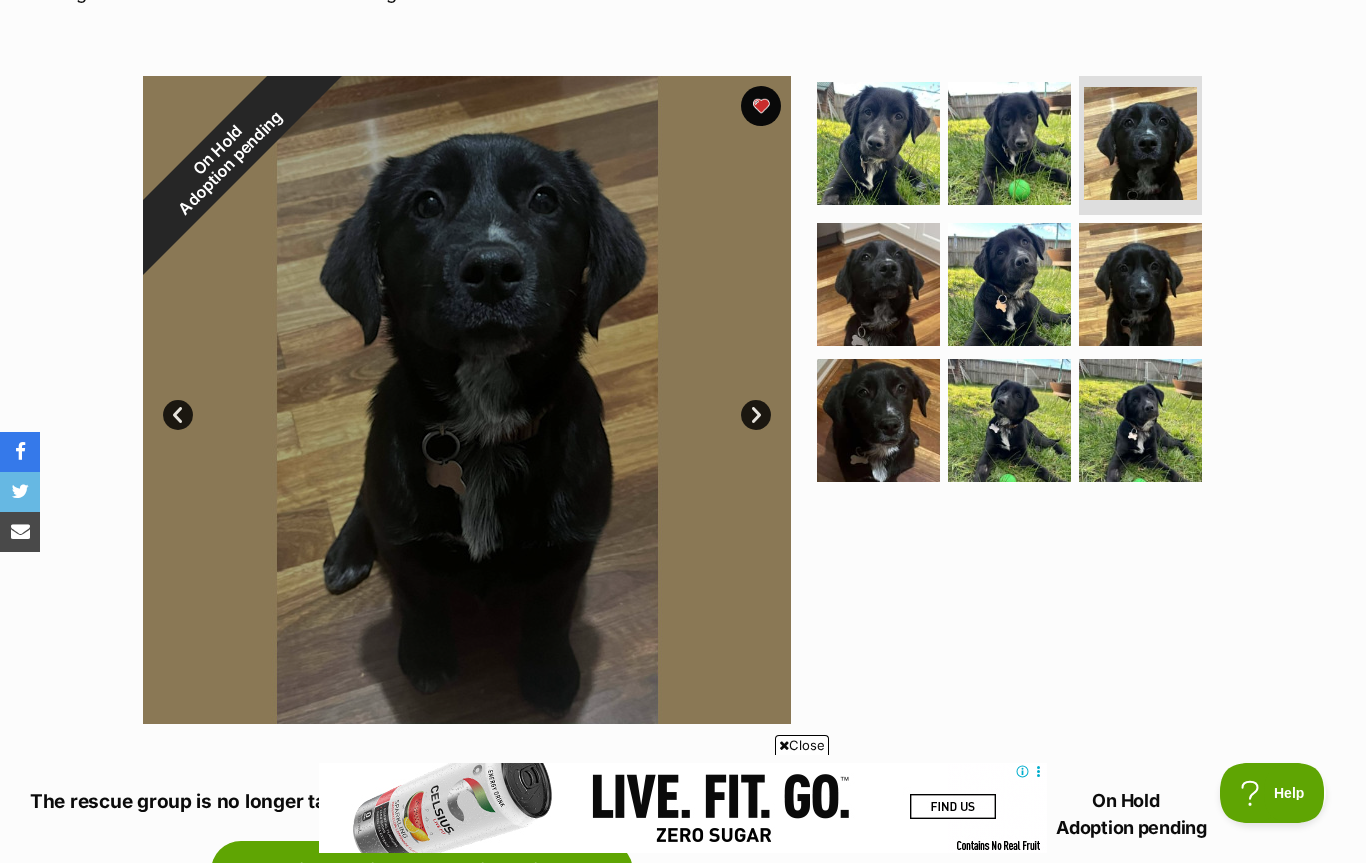 scroll, scrollTop: 0, scrollLeft: 0, axis: both 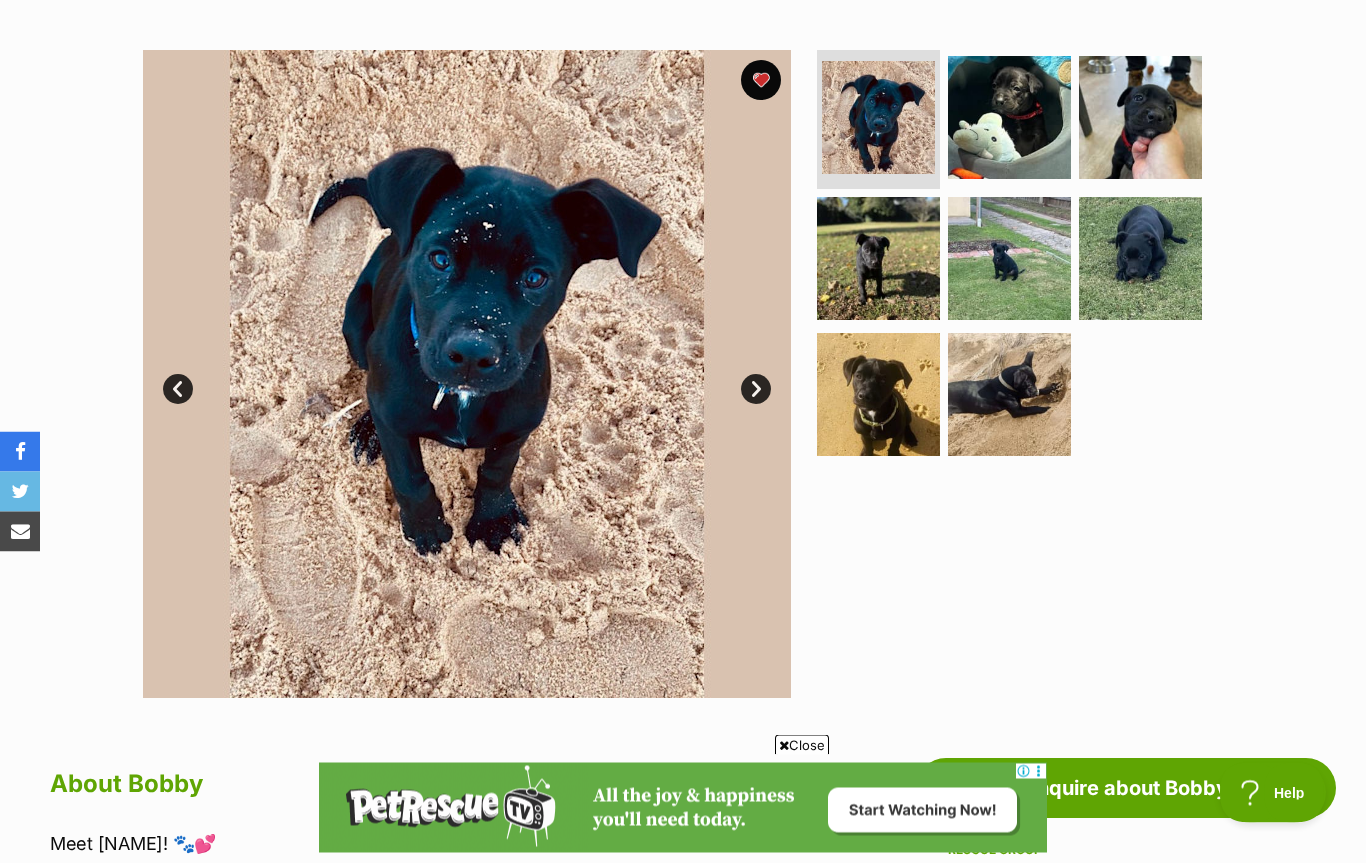 click on "Prev" at bounding box center (178, 390) 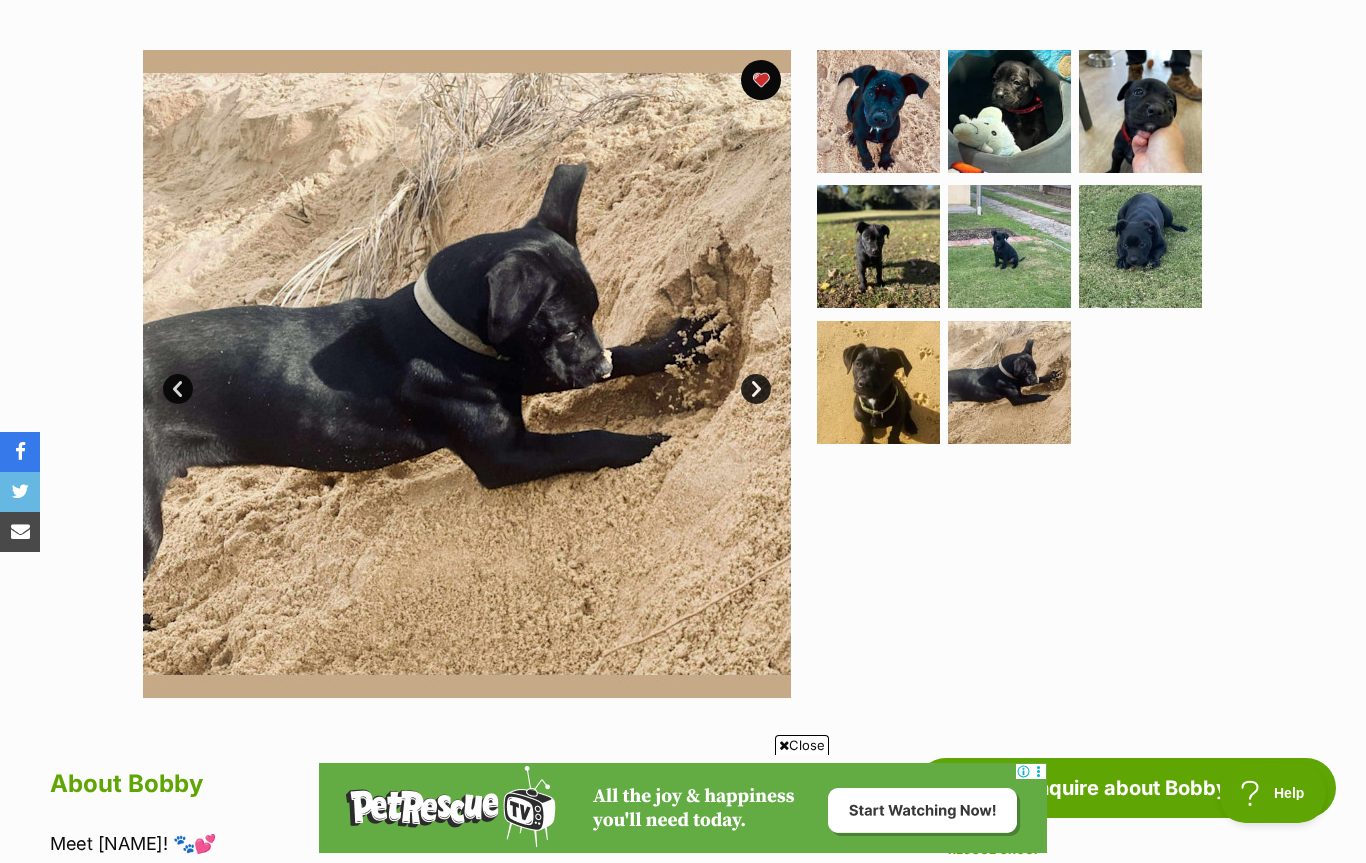 click on "Prev" at bounding box center (178, 389) 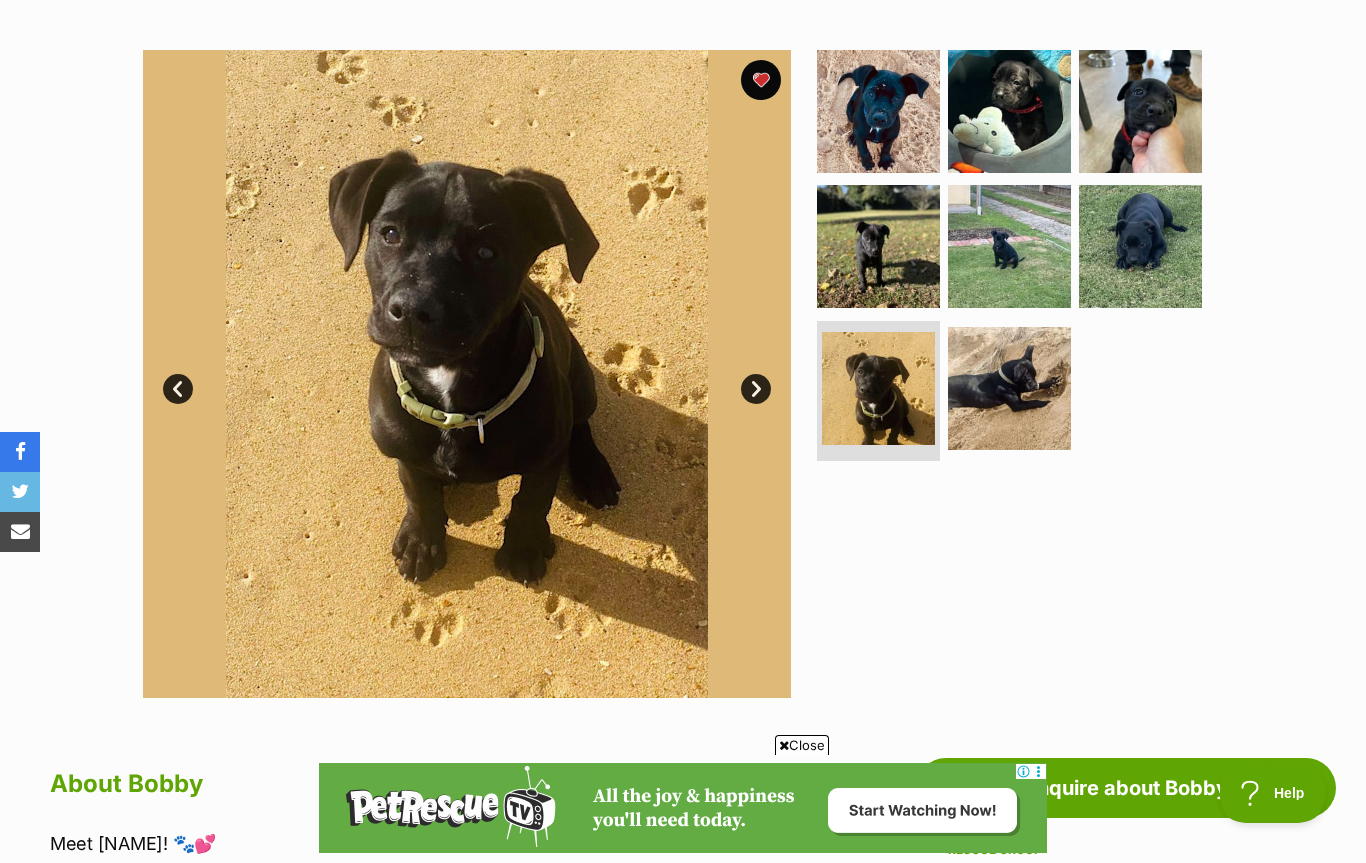 click on "Prev" at bounding box center [178, 389] 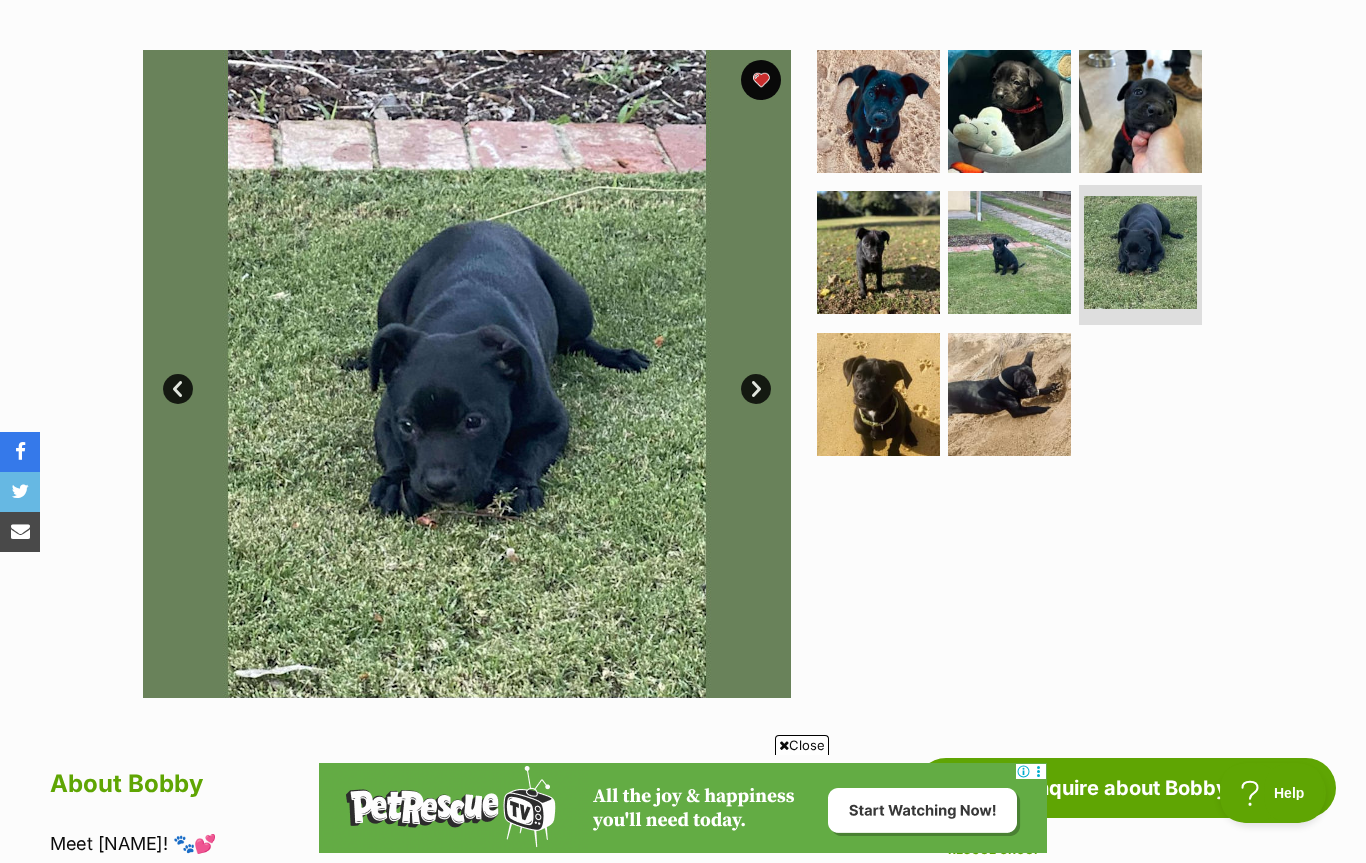 click on "Prev" at bounding box center (178, 389) 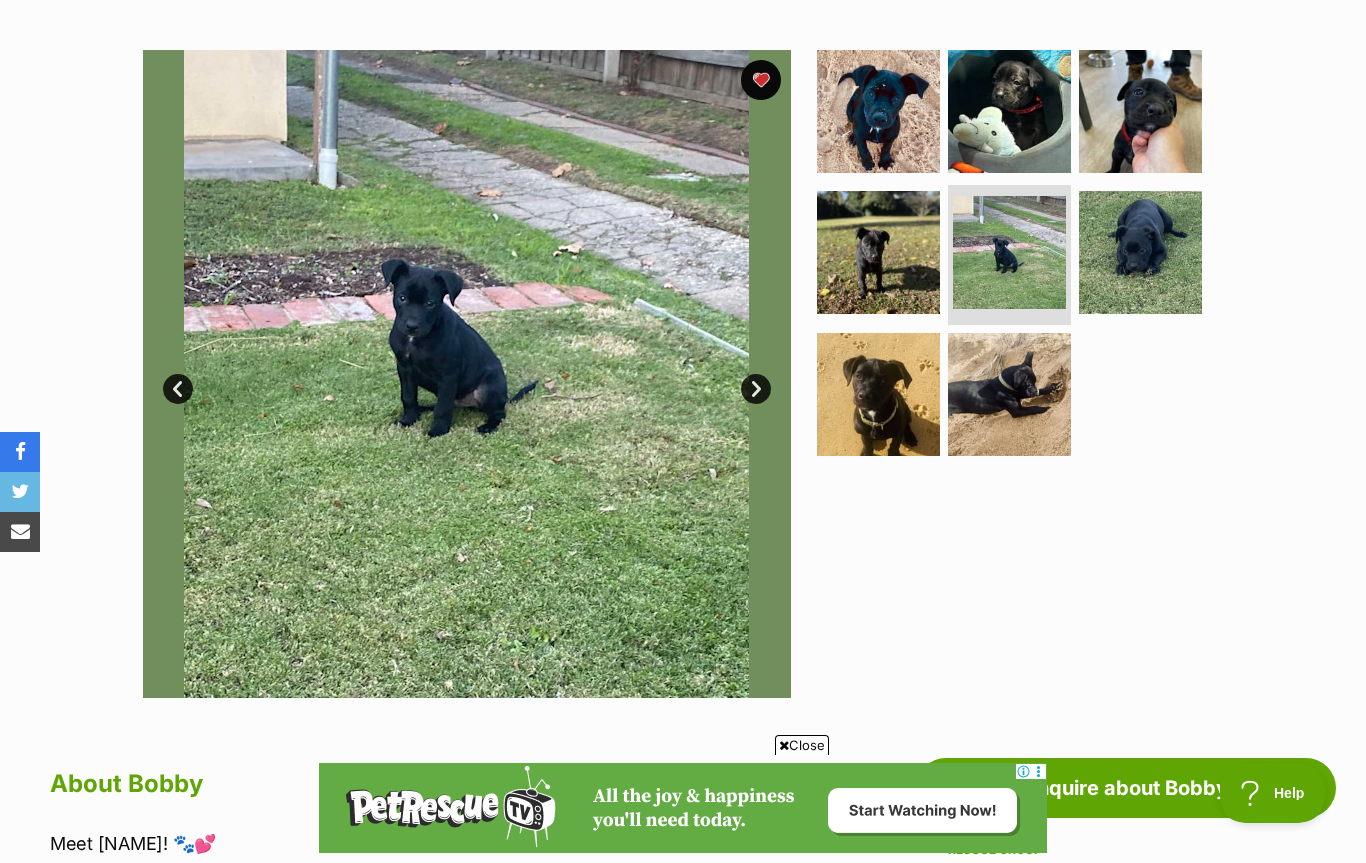 click on "Prev" at bounding box center [178, 389] 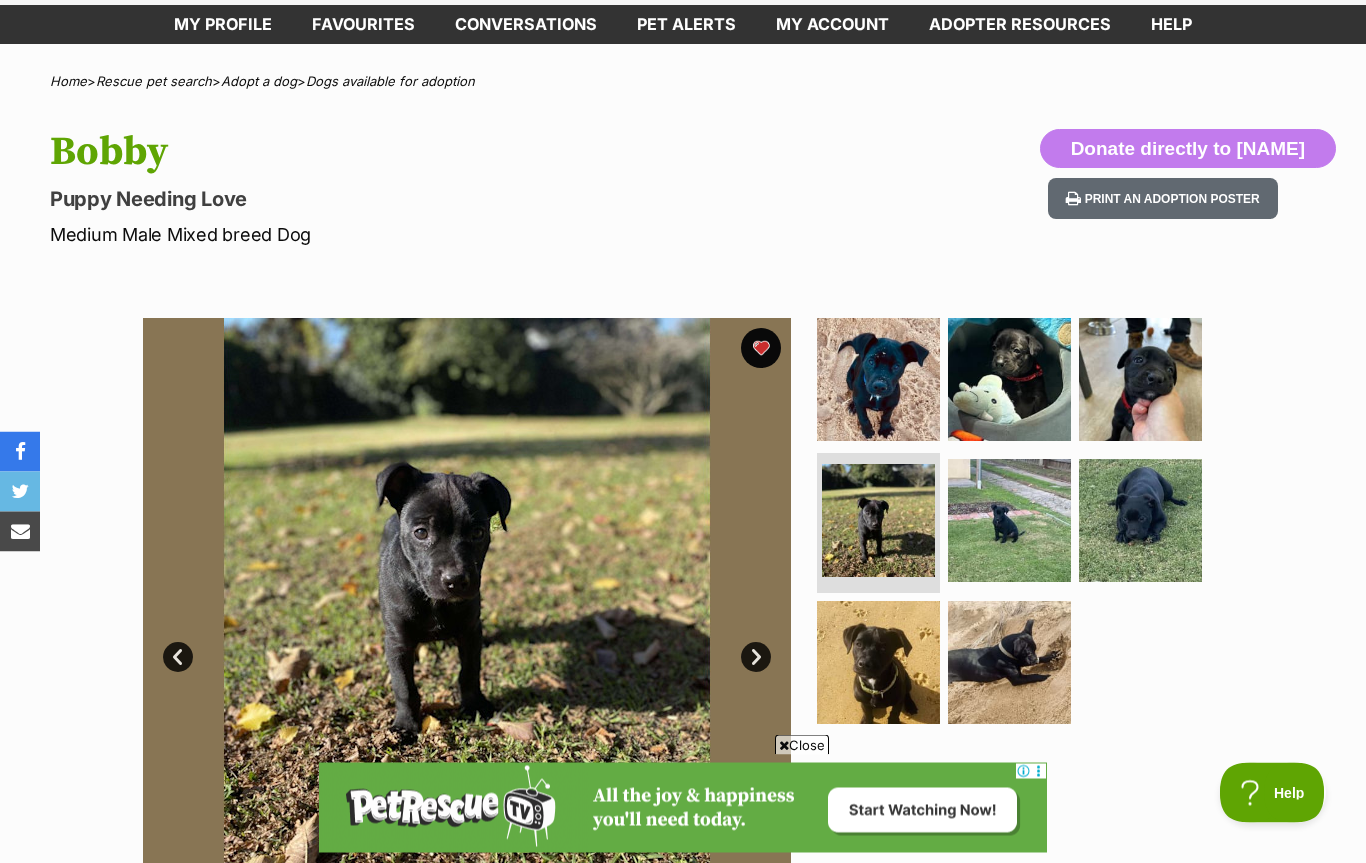 scroll, scrollTop: 0, scrollLeft: 0, axis: both 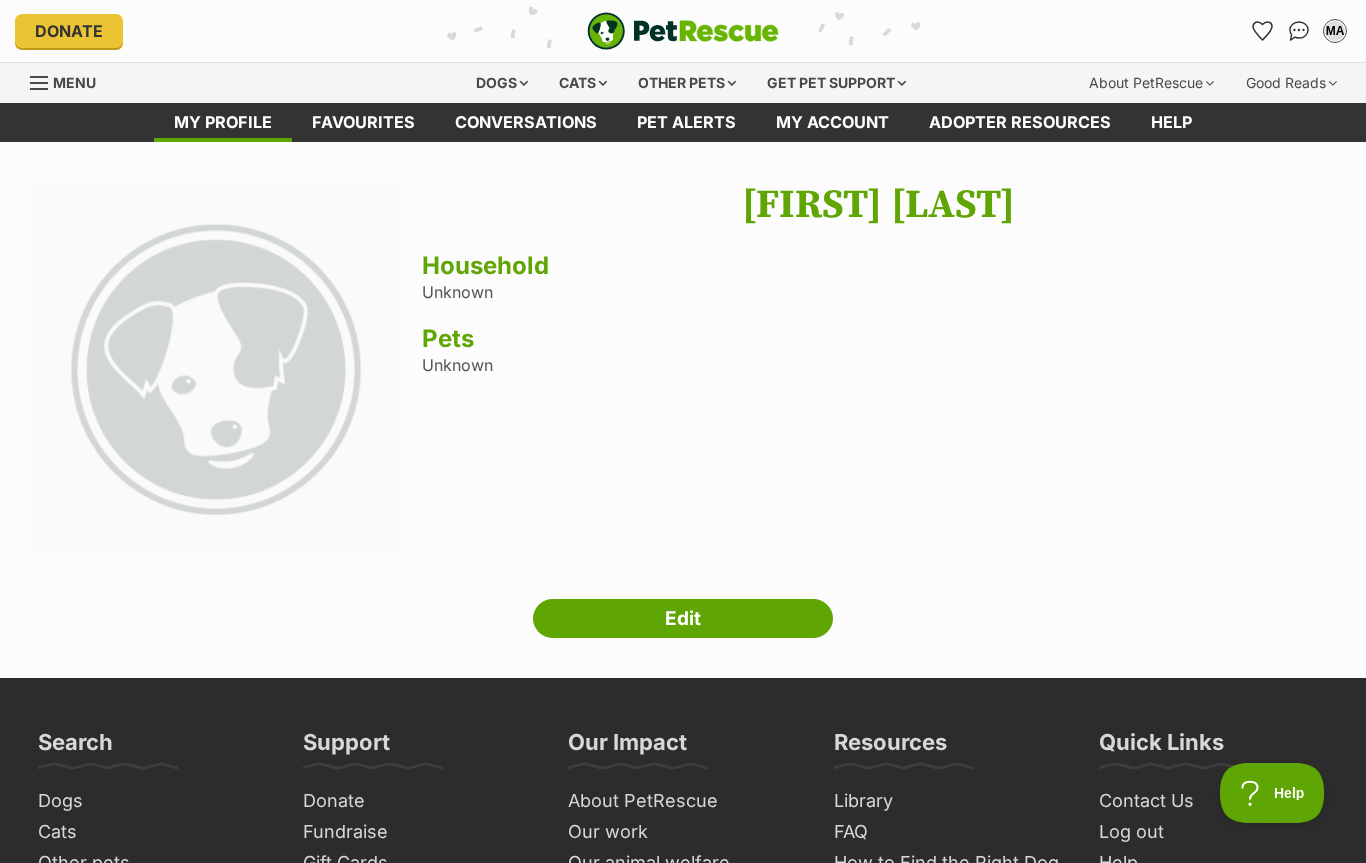 click on "Menu" at bounding box center [74, 82] 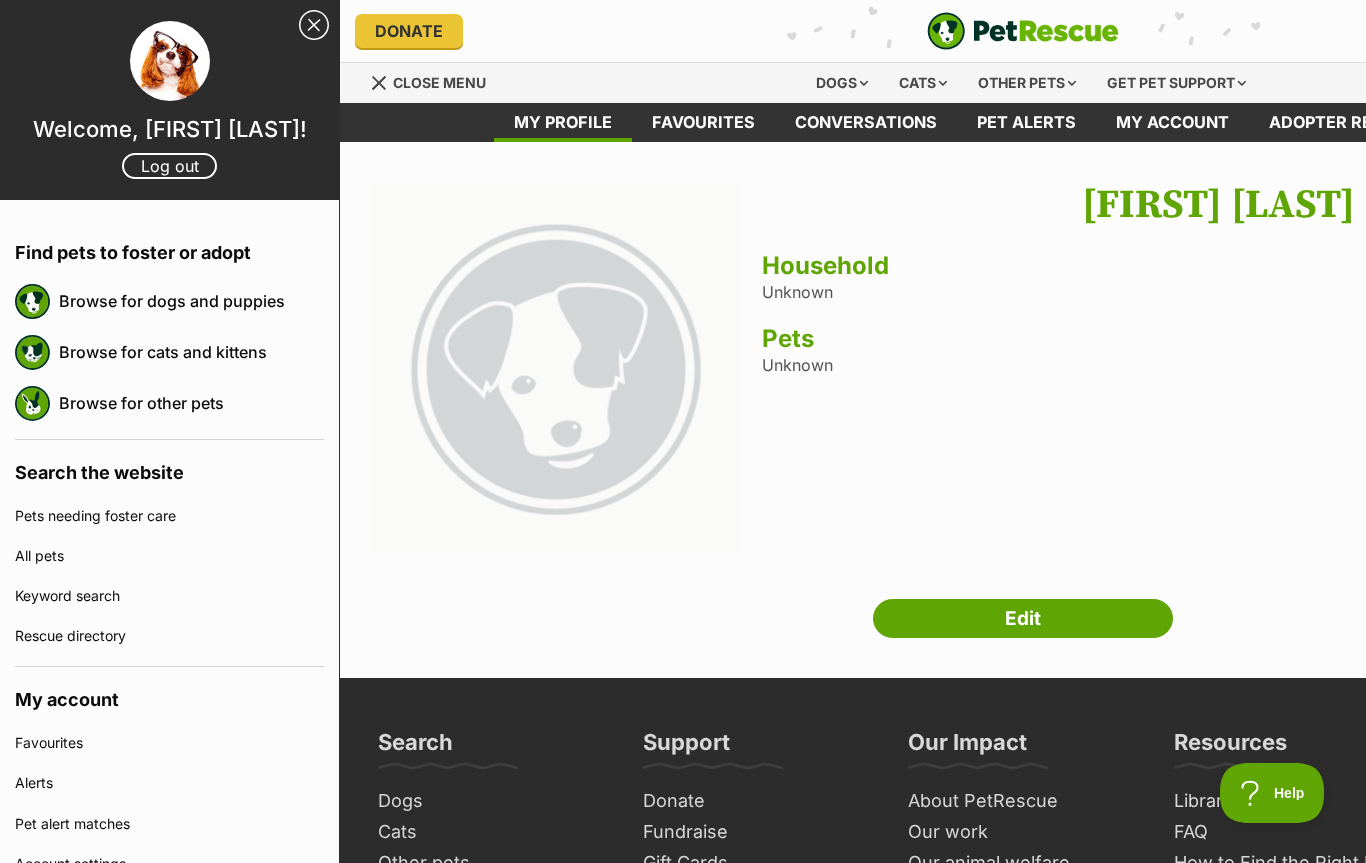 click on "Close menu" at bounding box center (439, 82) 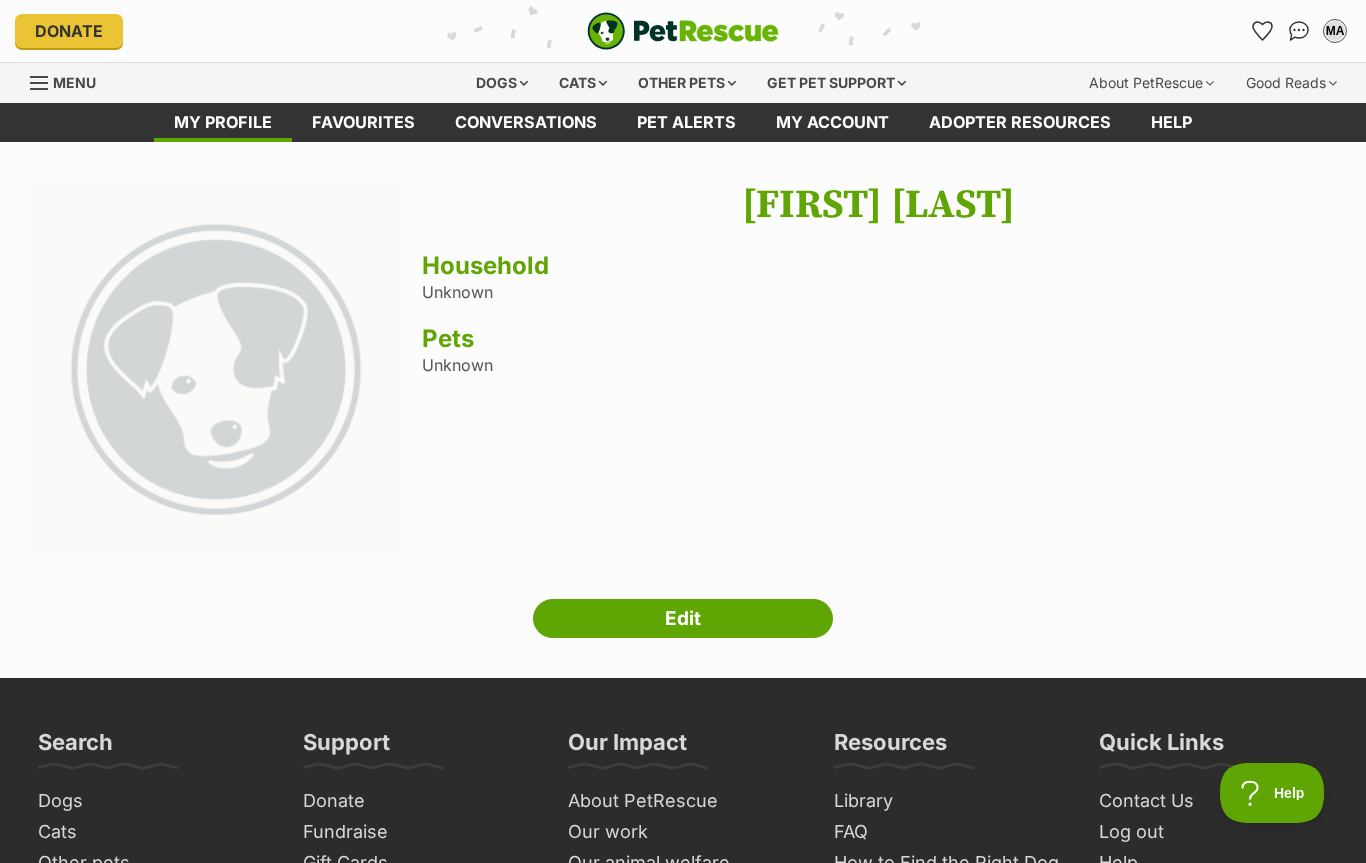 click on "Dogs" at bounding box center [502, 83] 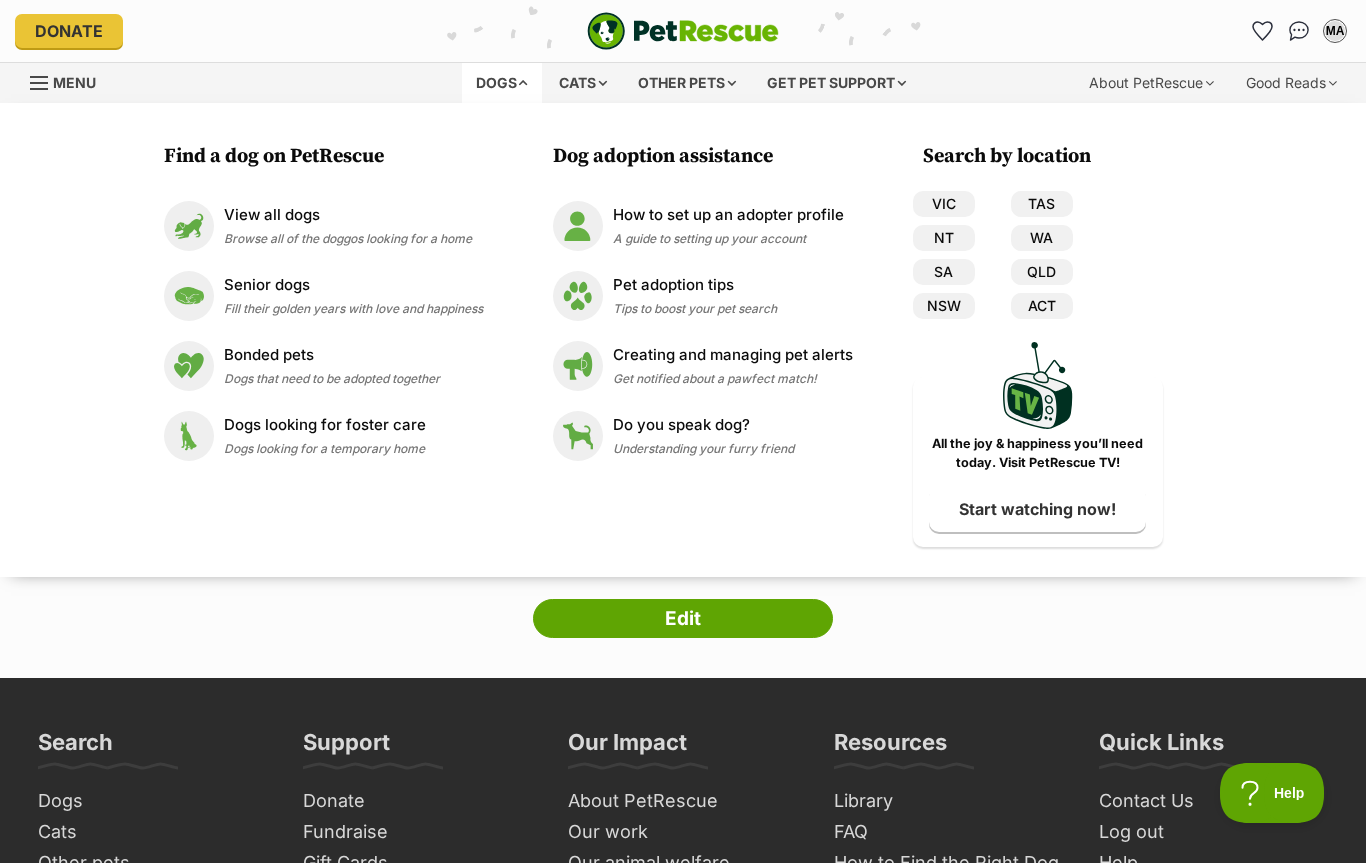 click on "Browse all of the doggos looking for a home" at bounding box center [348, 238] 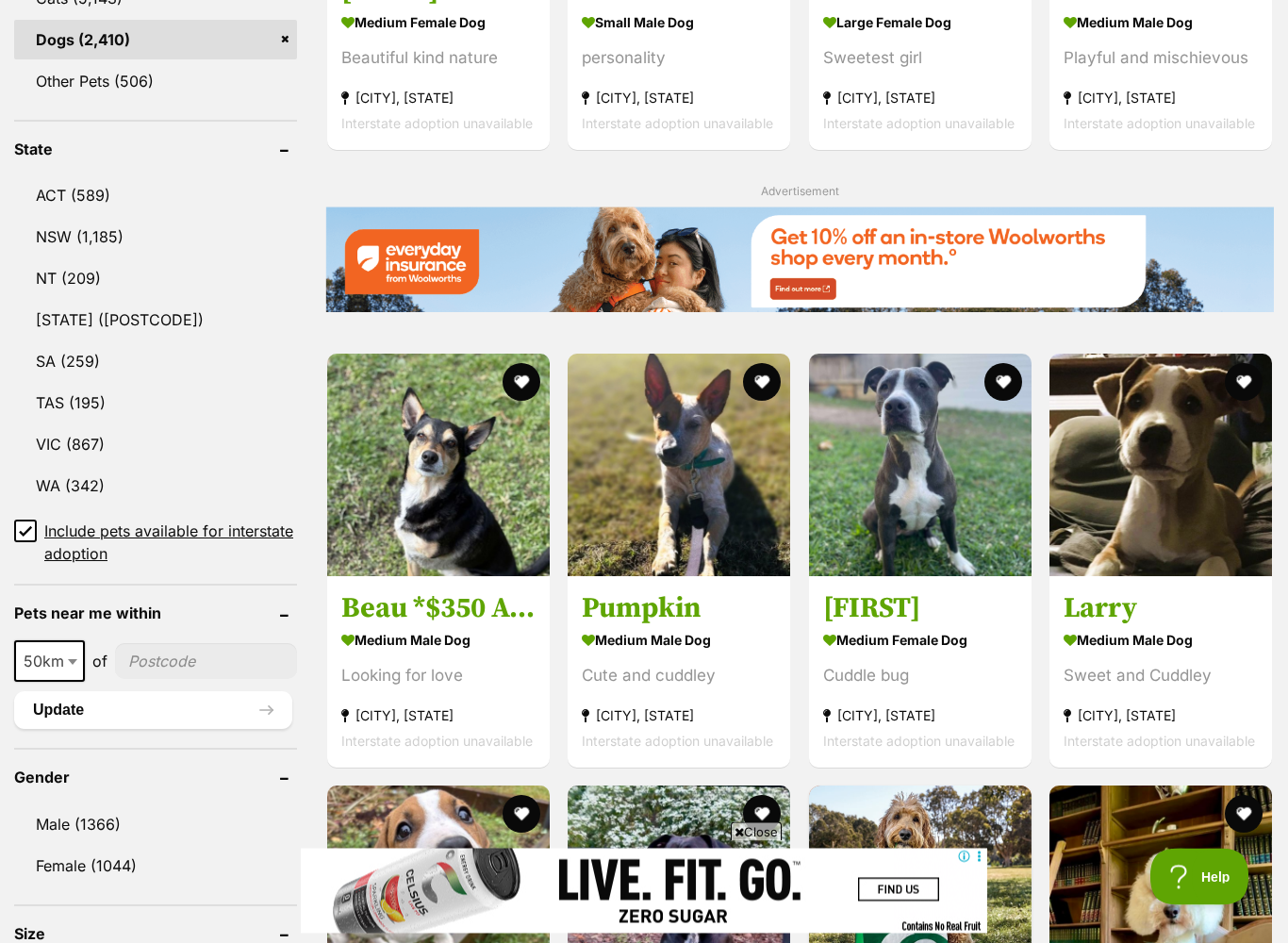 scroll, scrollTop: 880, scrollLeft: 0, axis: vertical 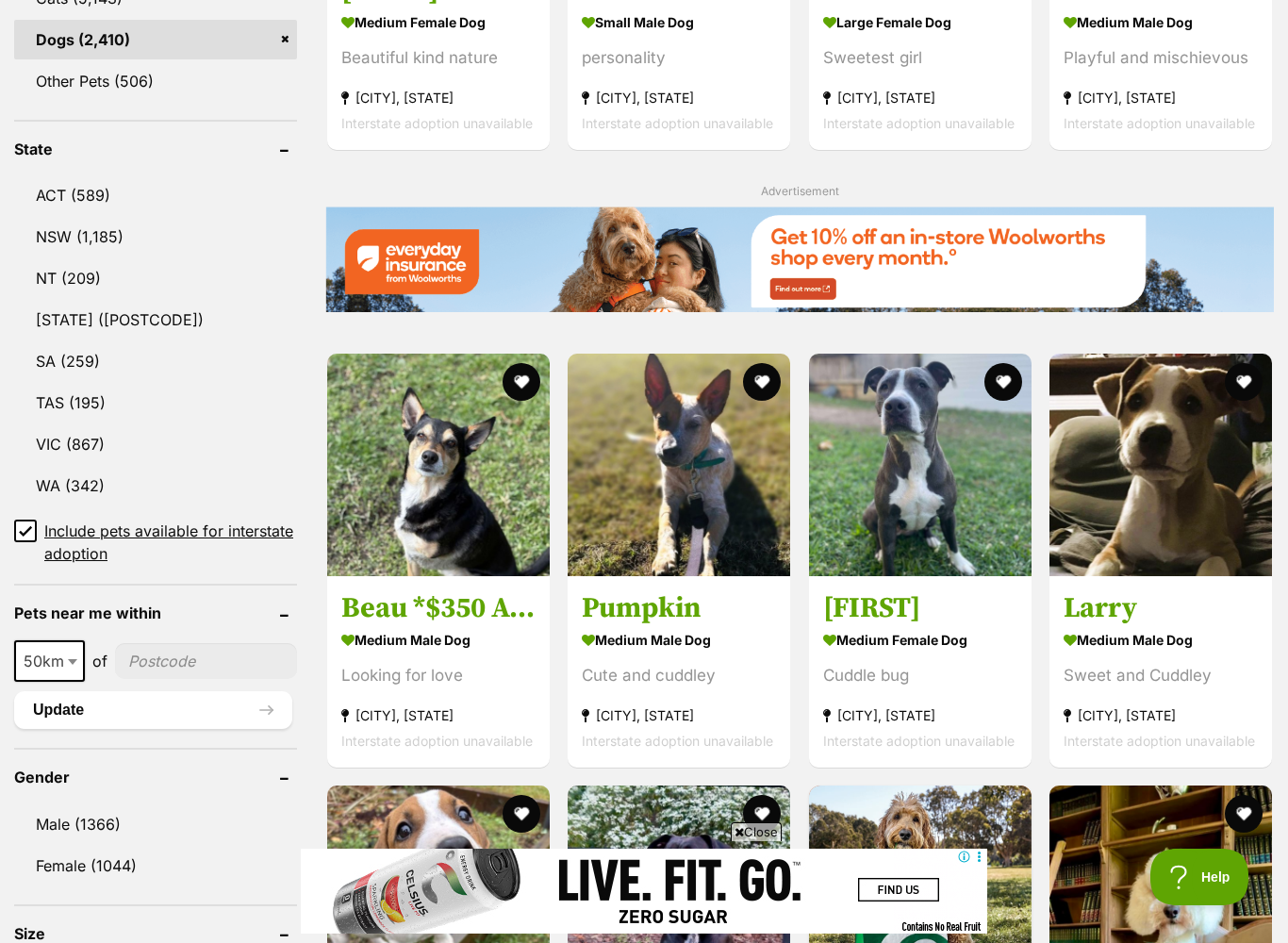 click at bounding box center [920, 465] 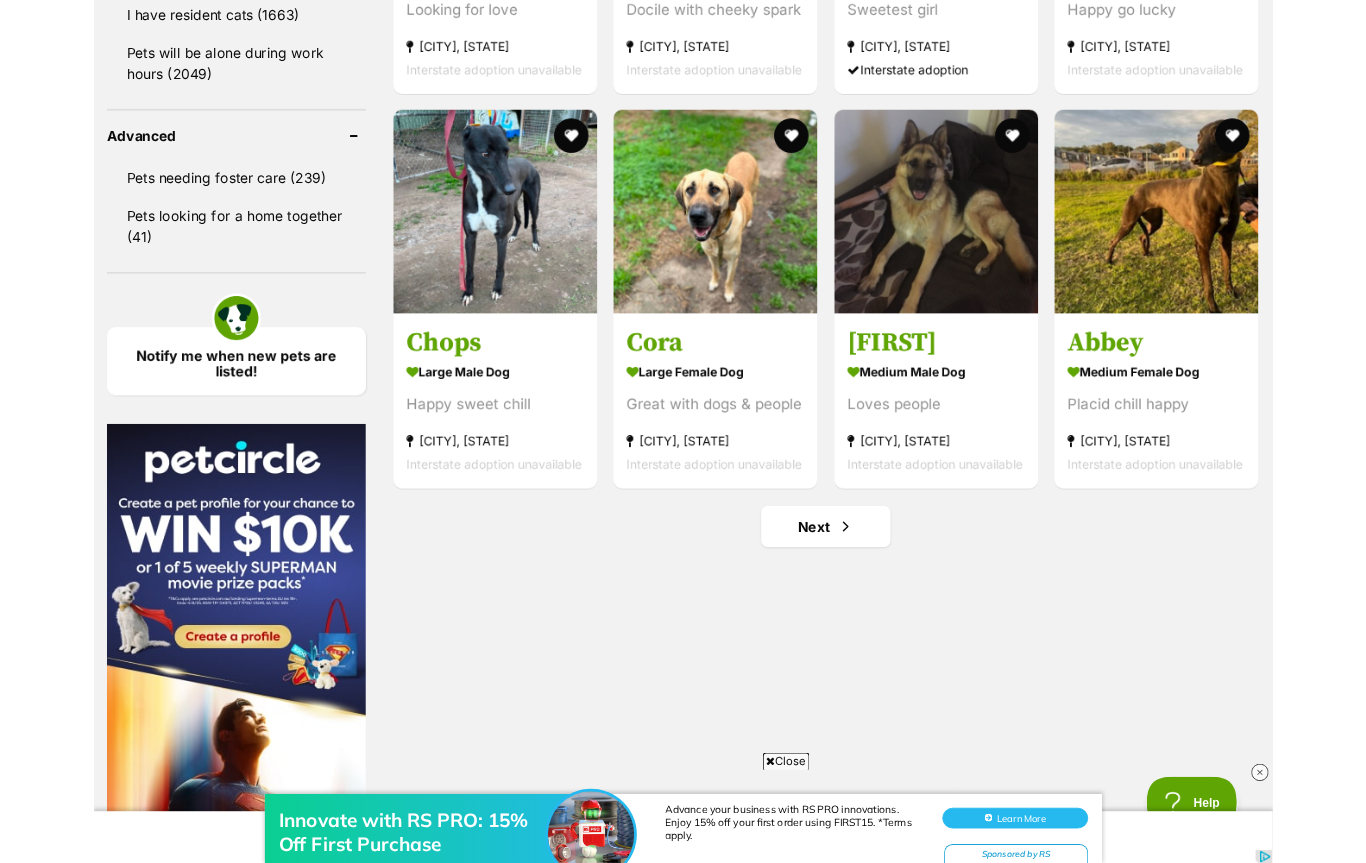scroll, scrollTop: 2553, scrollLeft: 0, axis: vertical 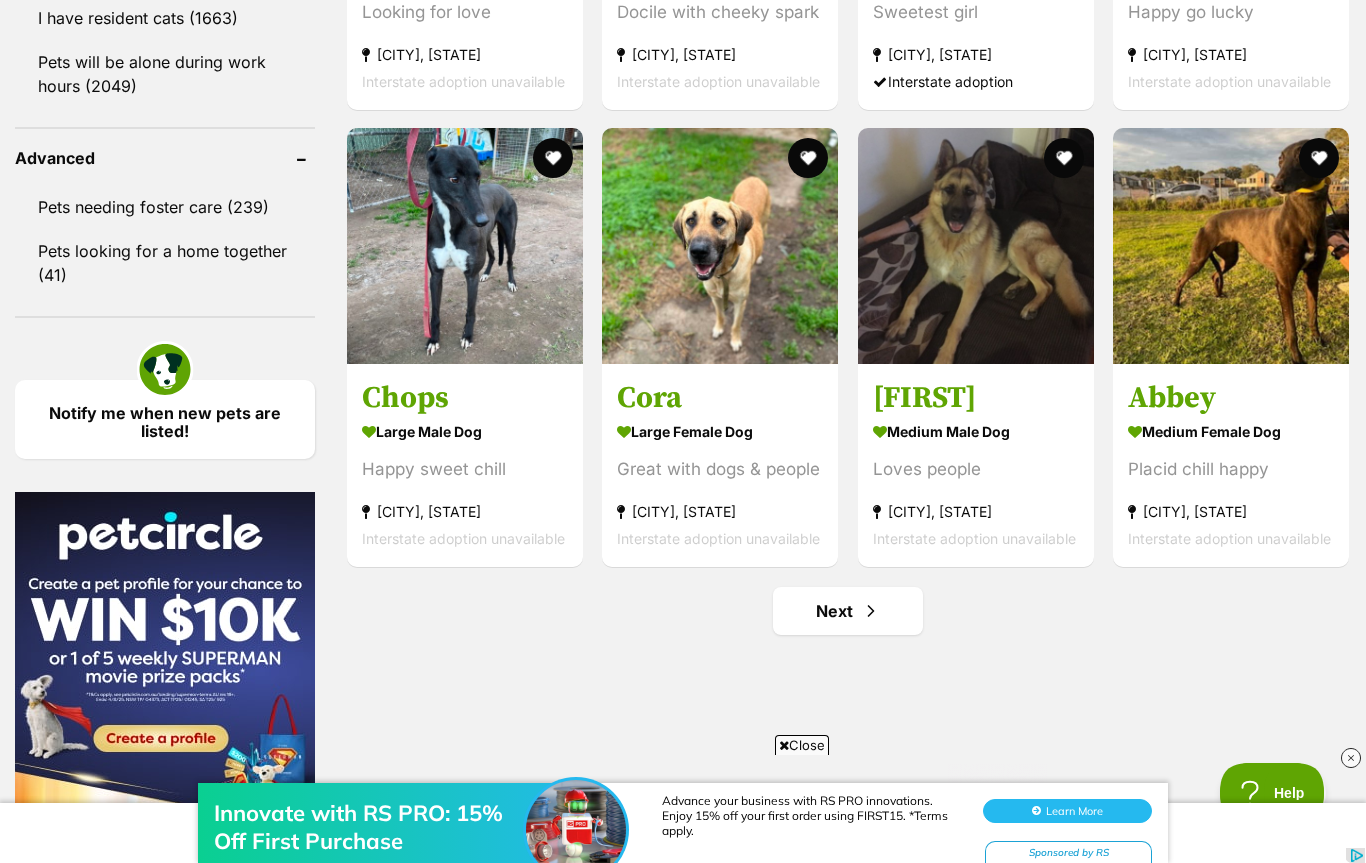 click on "Next" at bounding box center [848, 611] 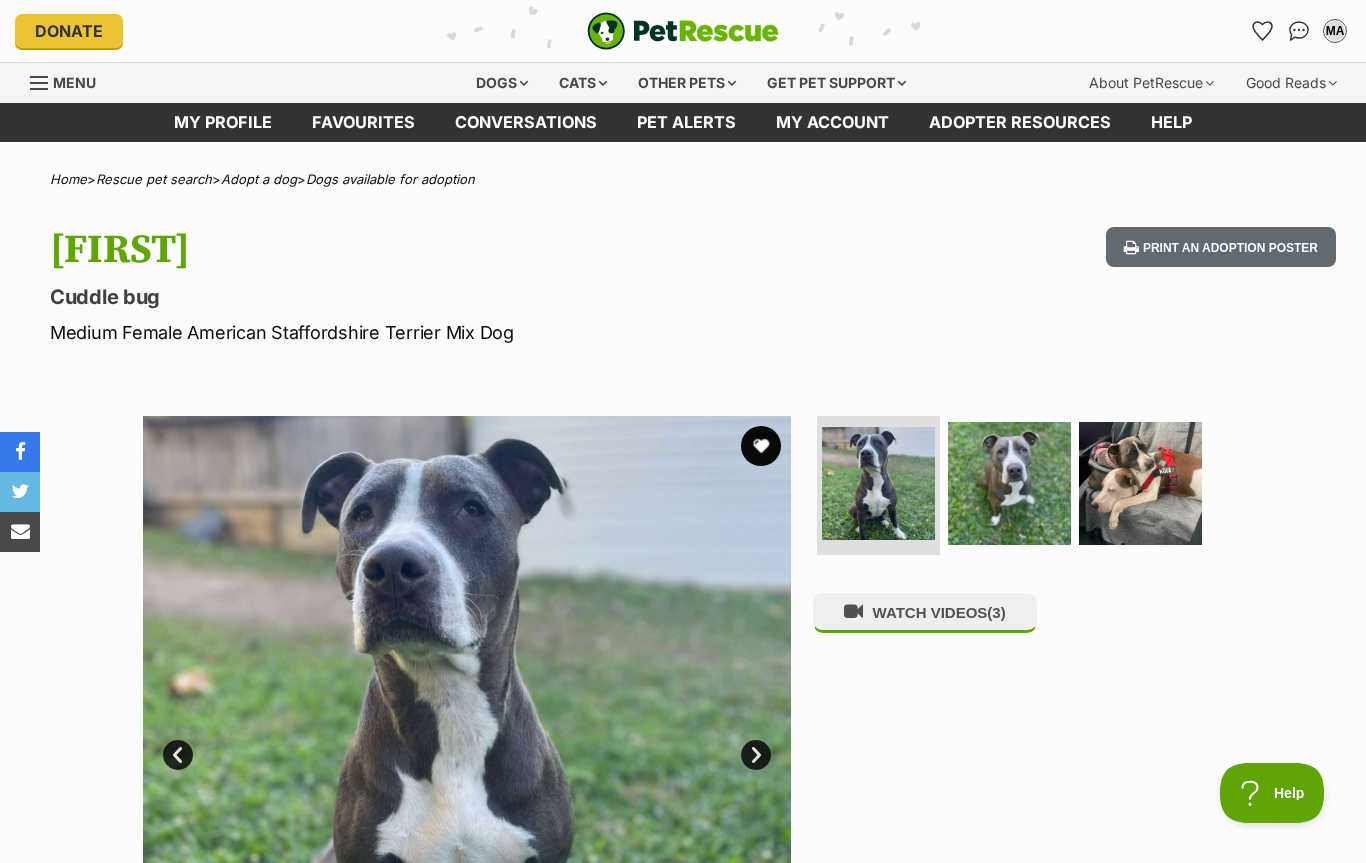 scroll, scrollTop: 0, scrollLeft: 0, axis: both 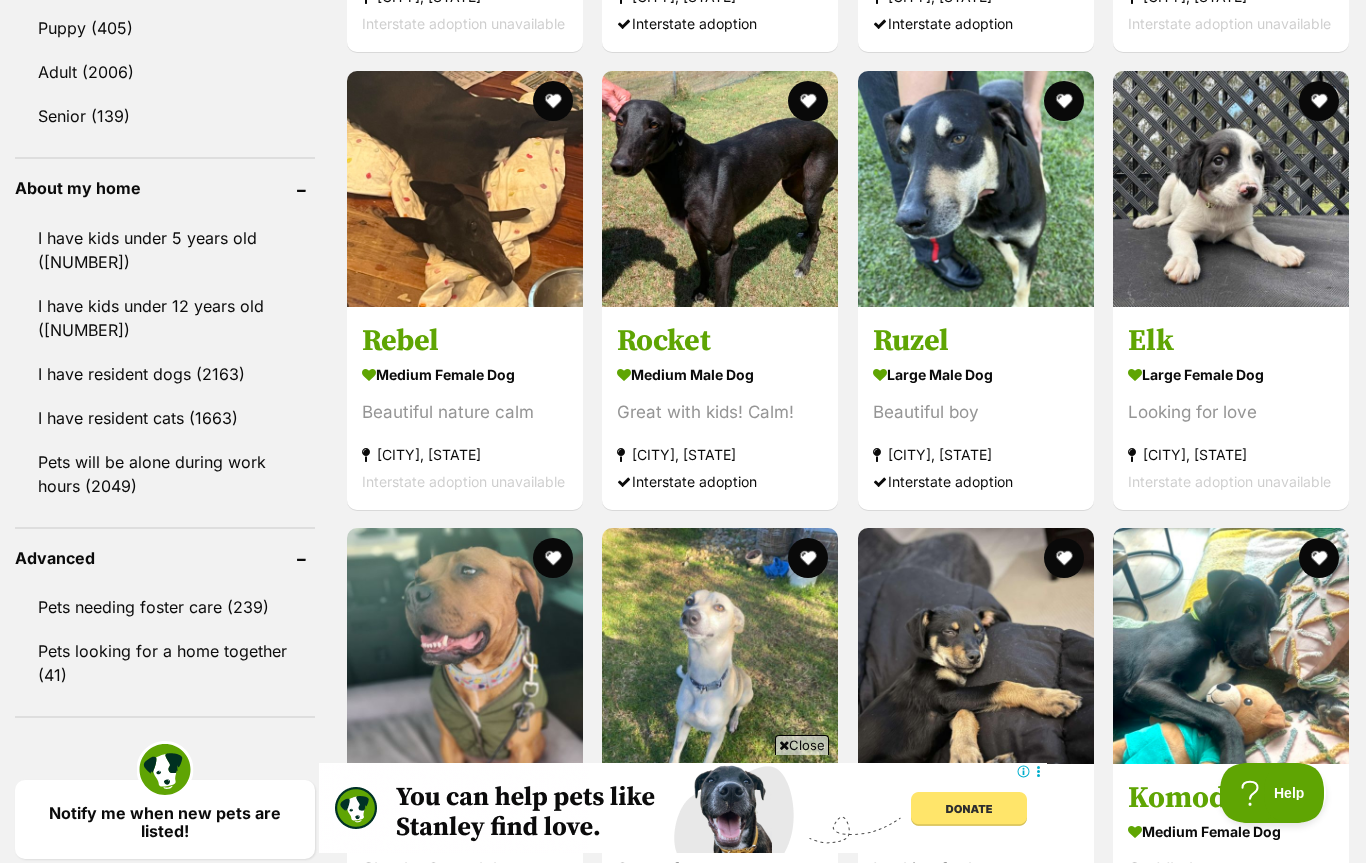 click at bounding box center (976, 646) 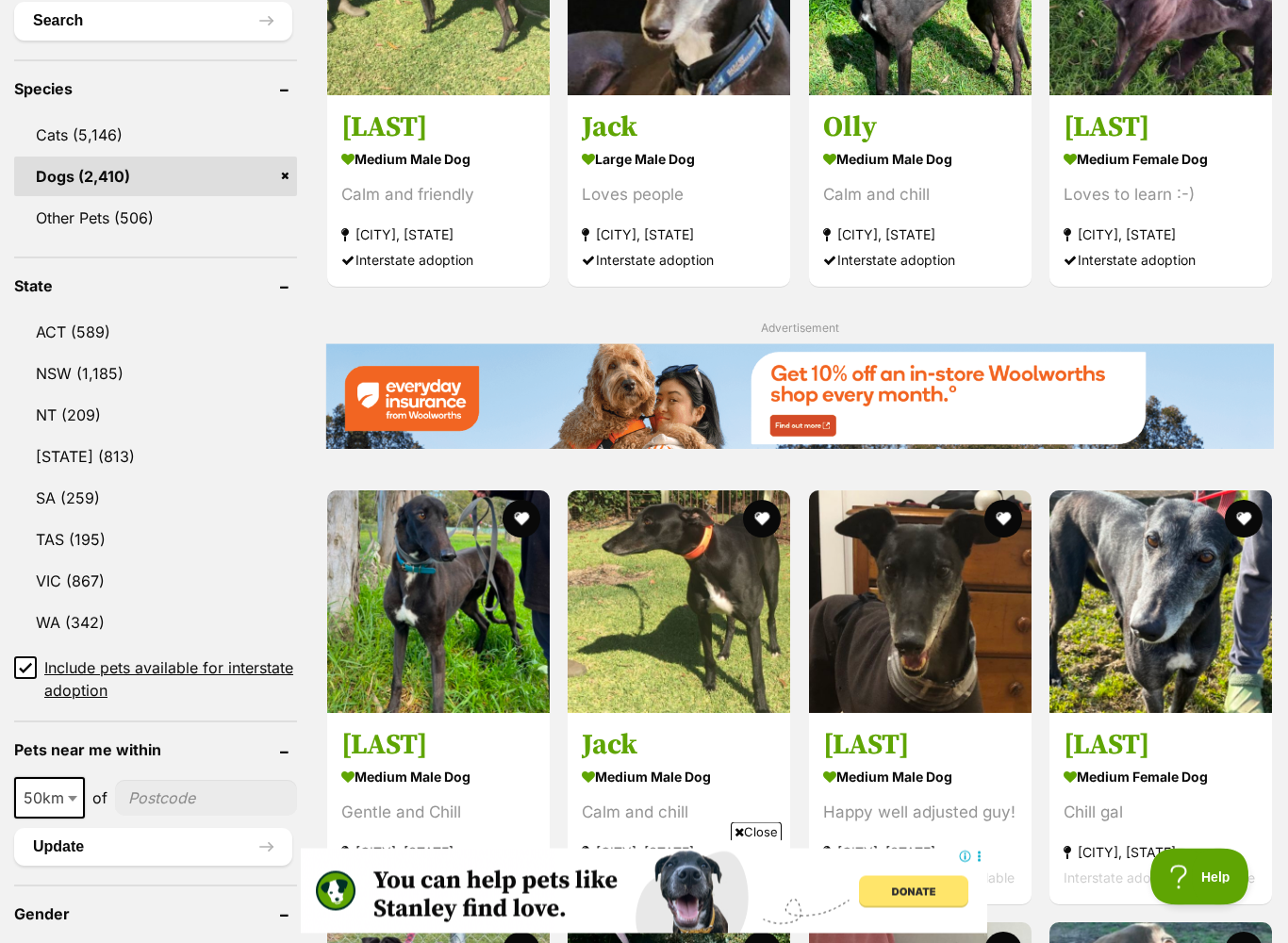 scroll, scrollTop: 743, scrollLeft: 0, axis: vertical 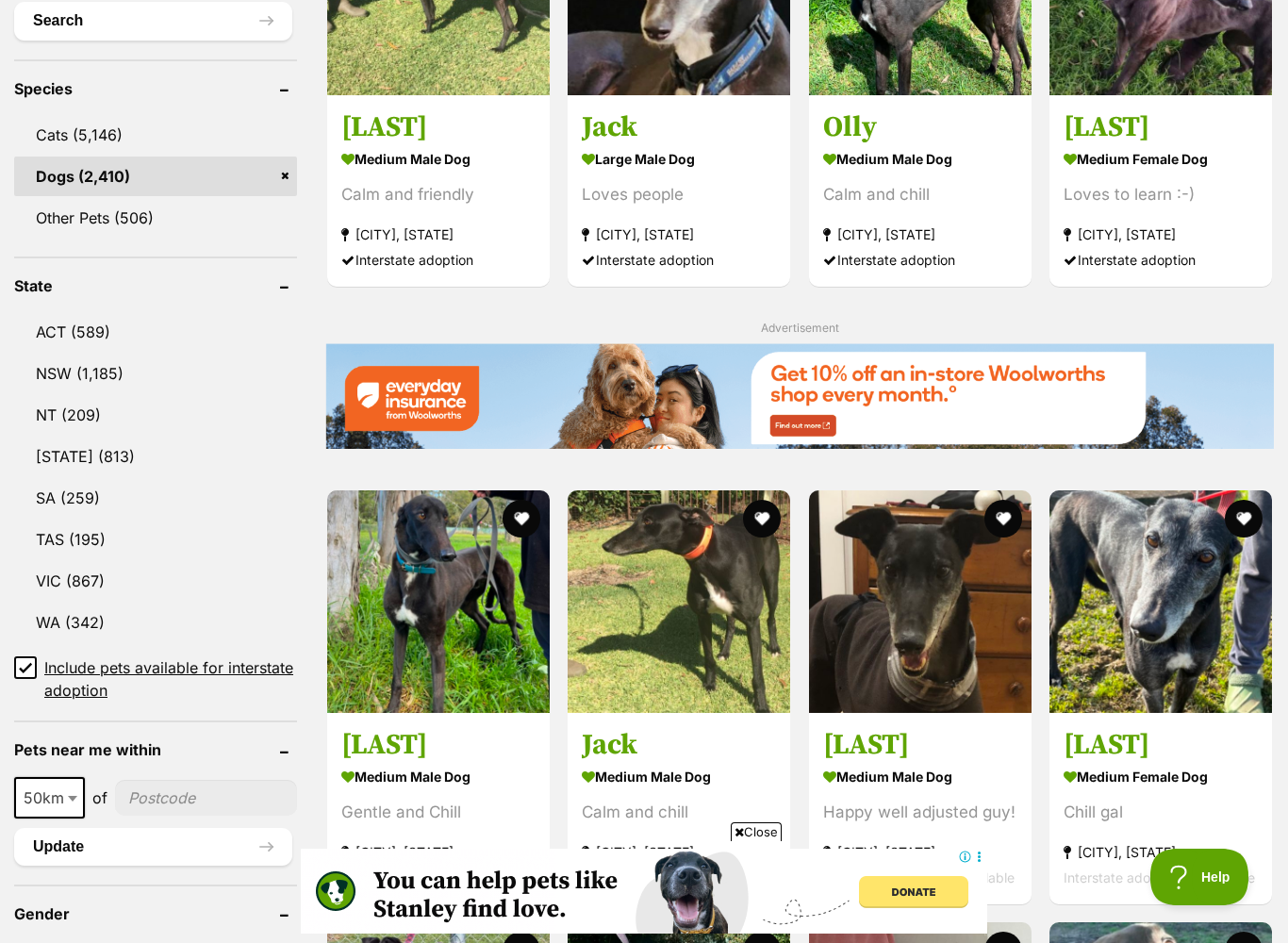 click on "VIC (867)" at bounding box center (156, 581) 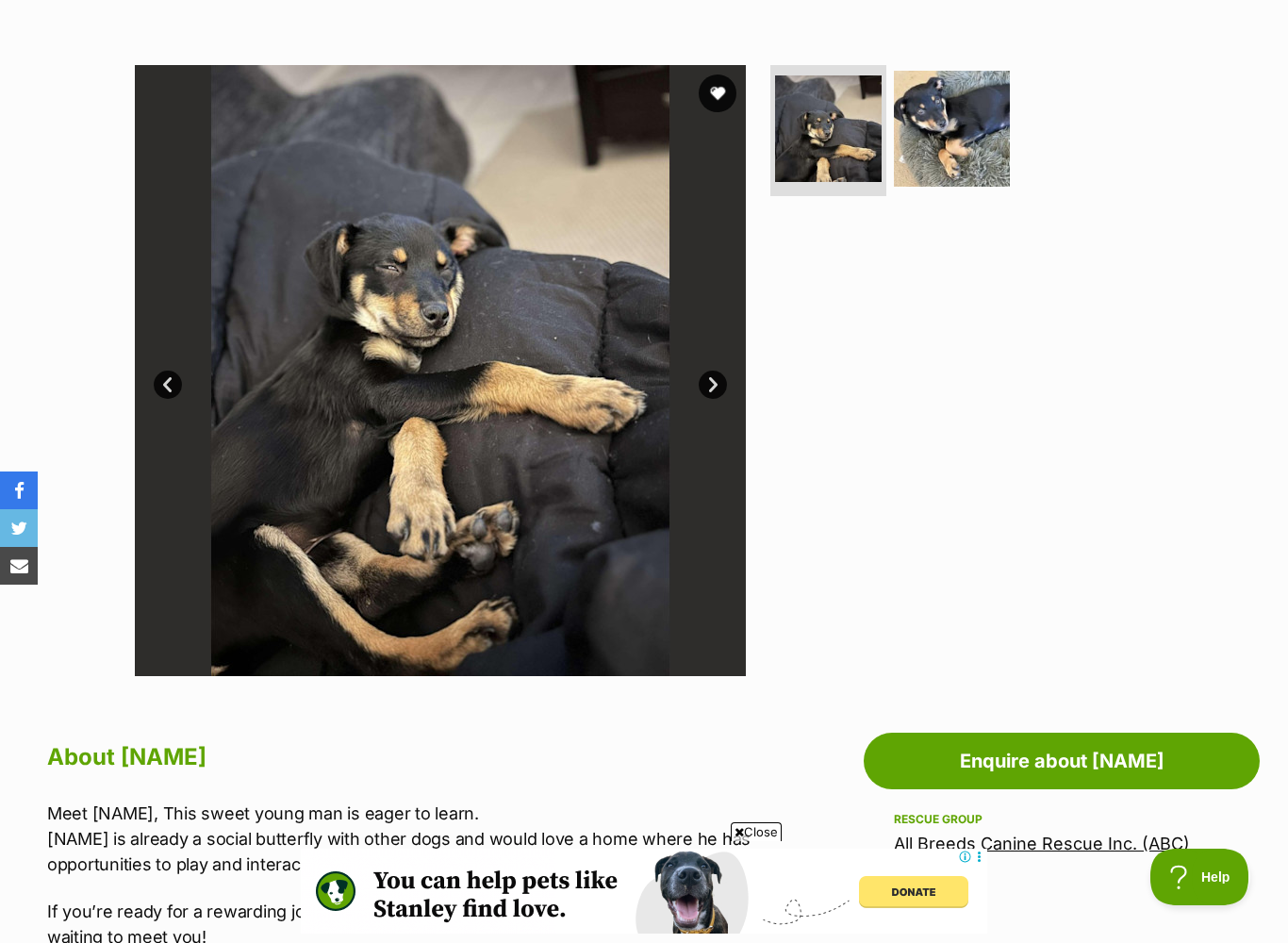scroll, scrollTop: 0, scrollLeft: 0, axis: both 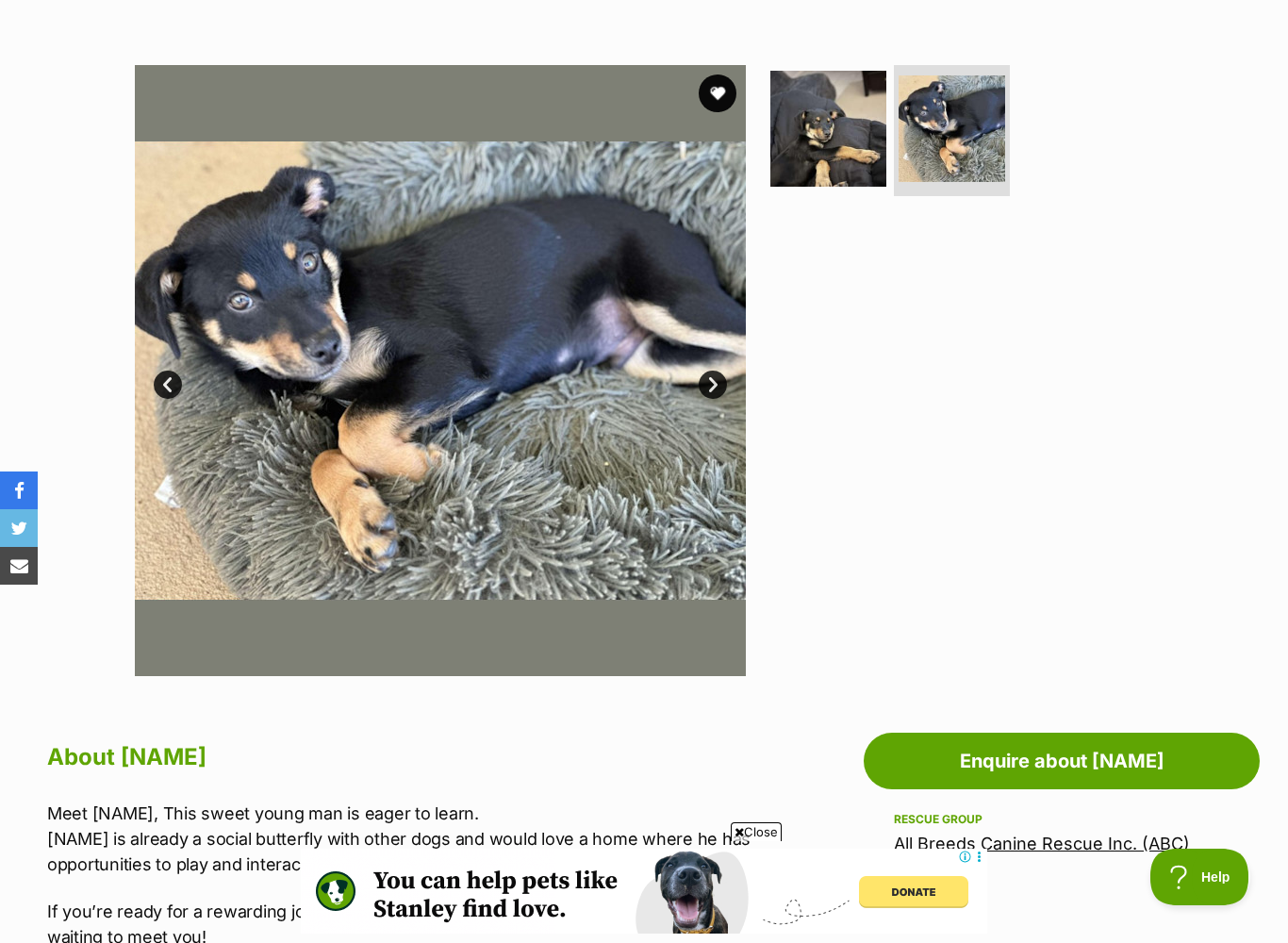 click at bounding box center [440, 371] 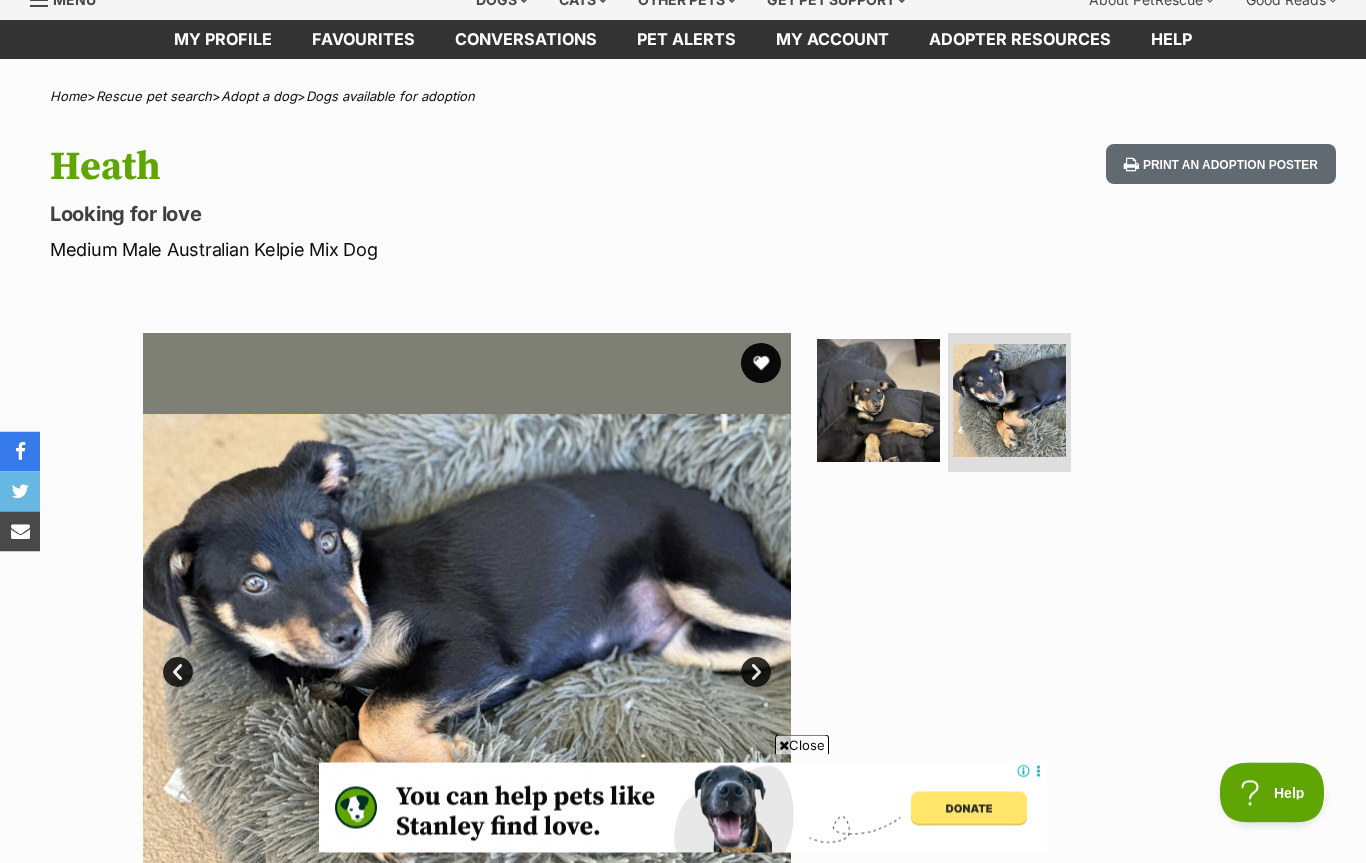 scroll, scrollTop: 0, scrollLeft: 0, axis: both 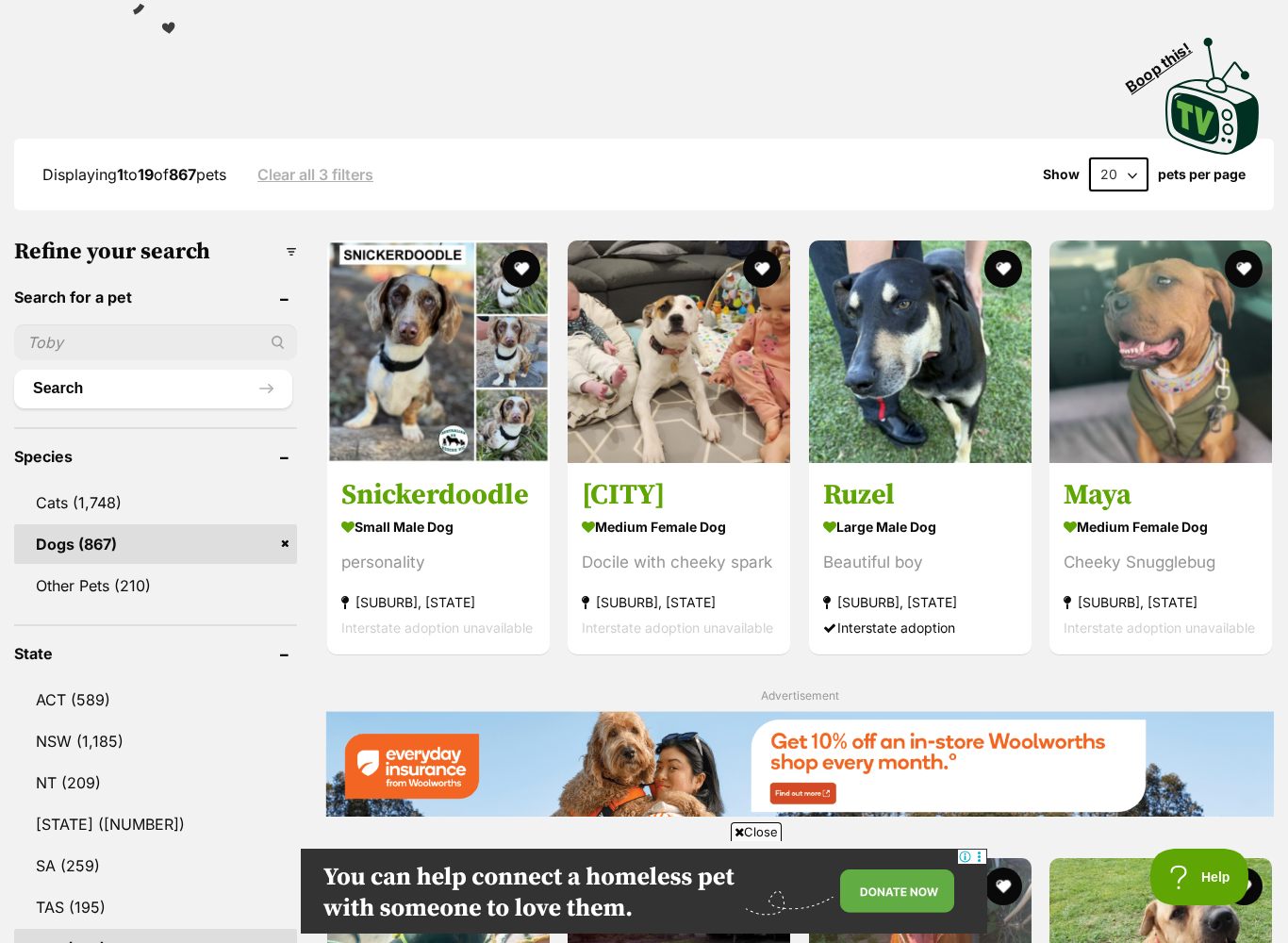 click on "Close" at bounding box center (756, 832) 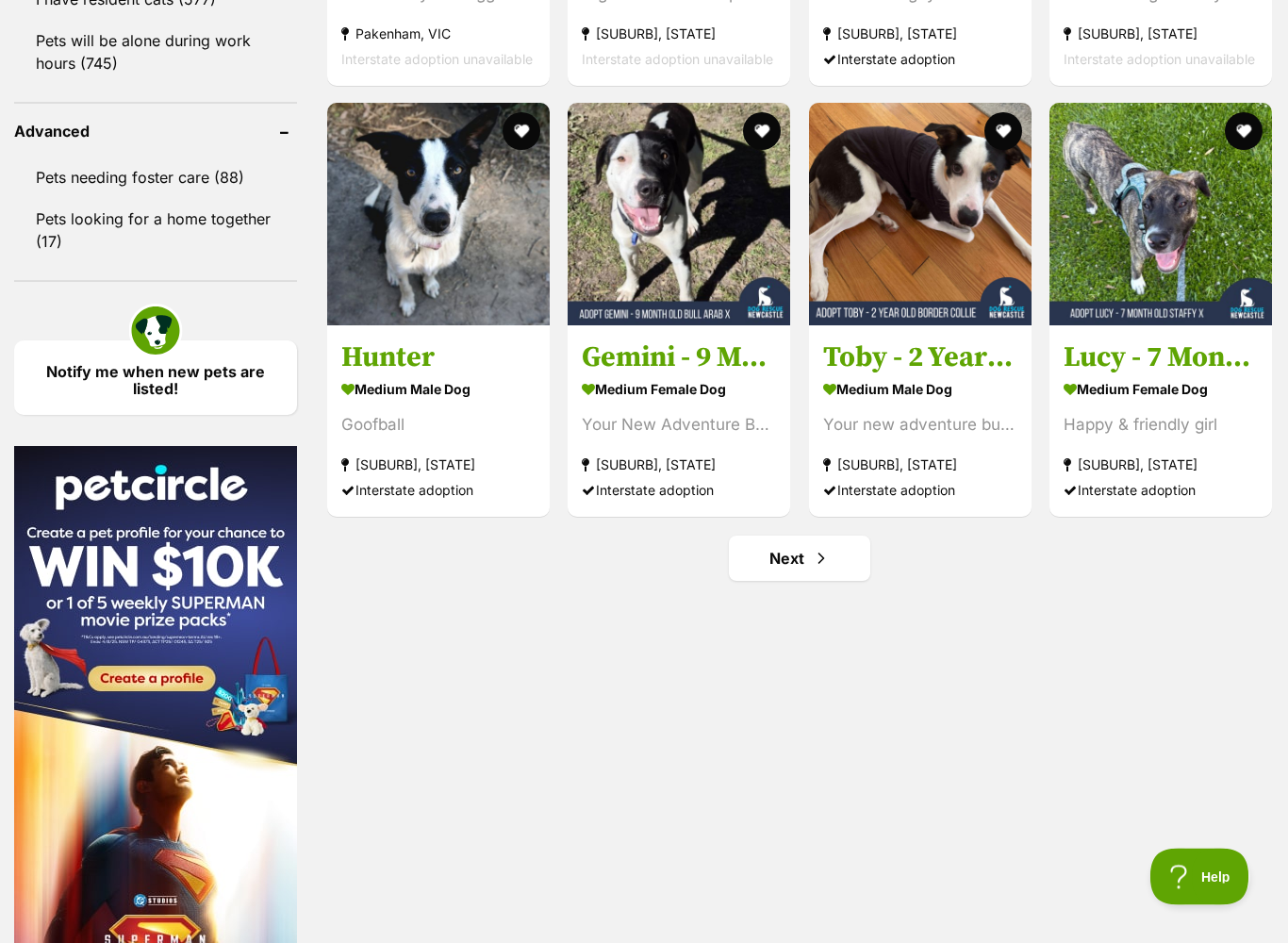 scroll, scrollTop: 2425, scrollLeft: 0, axis: vertical 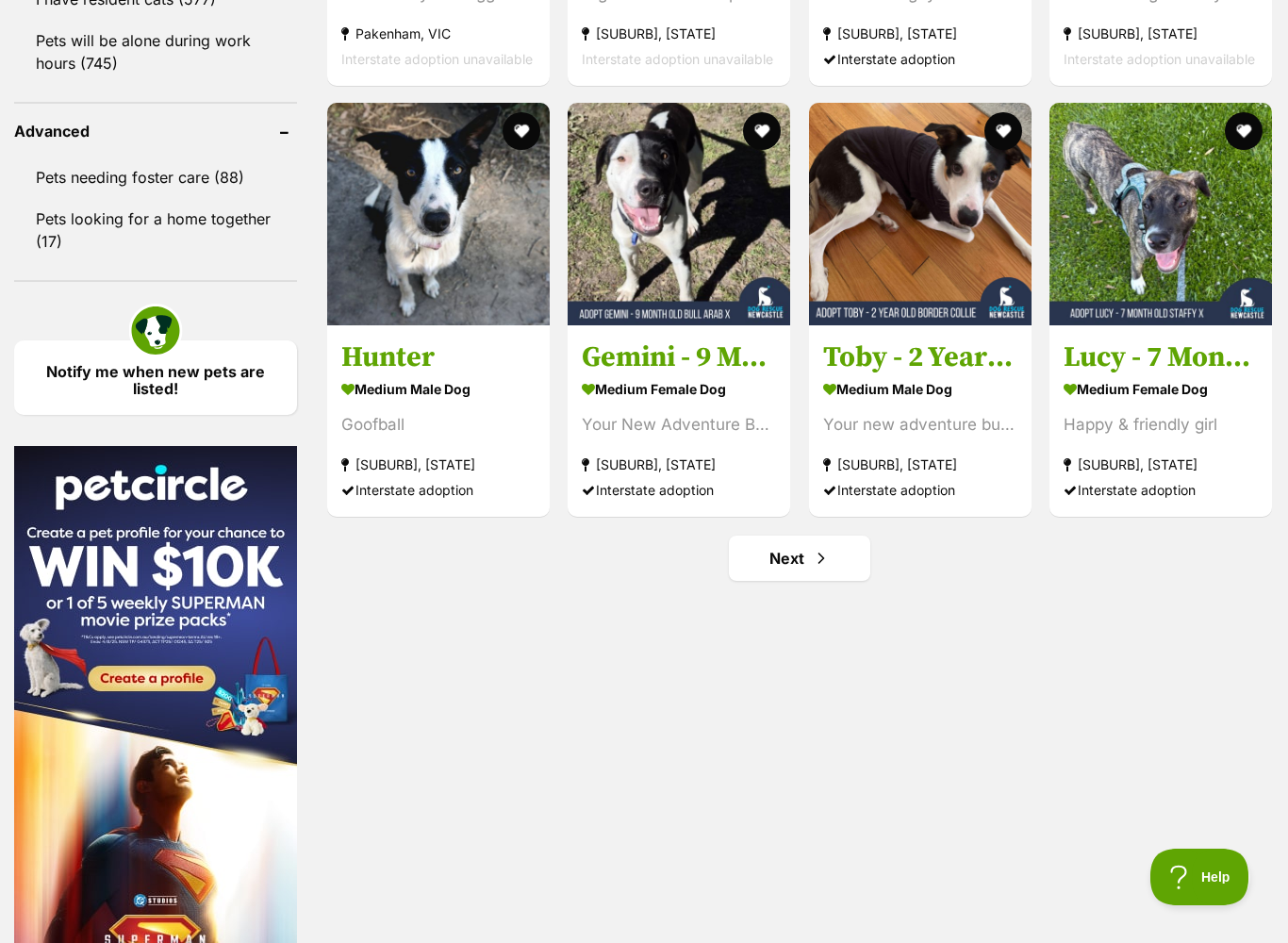 click on "Next" at bounding box center [800, 558] 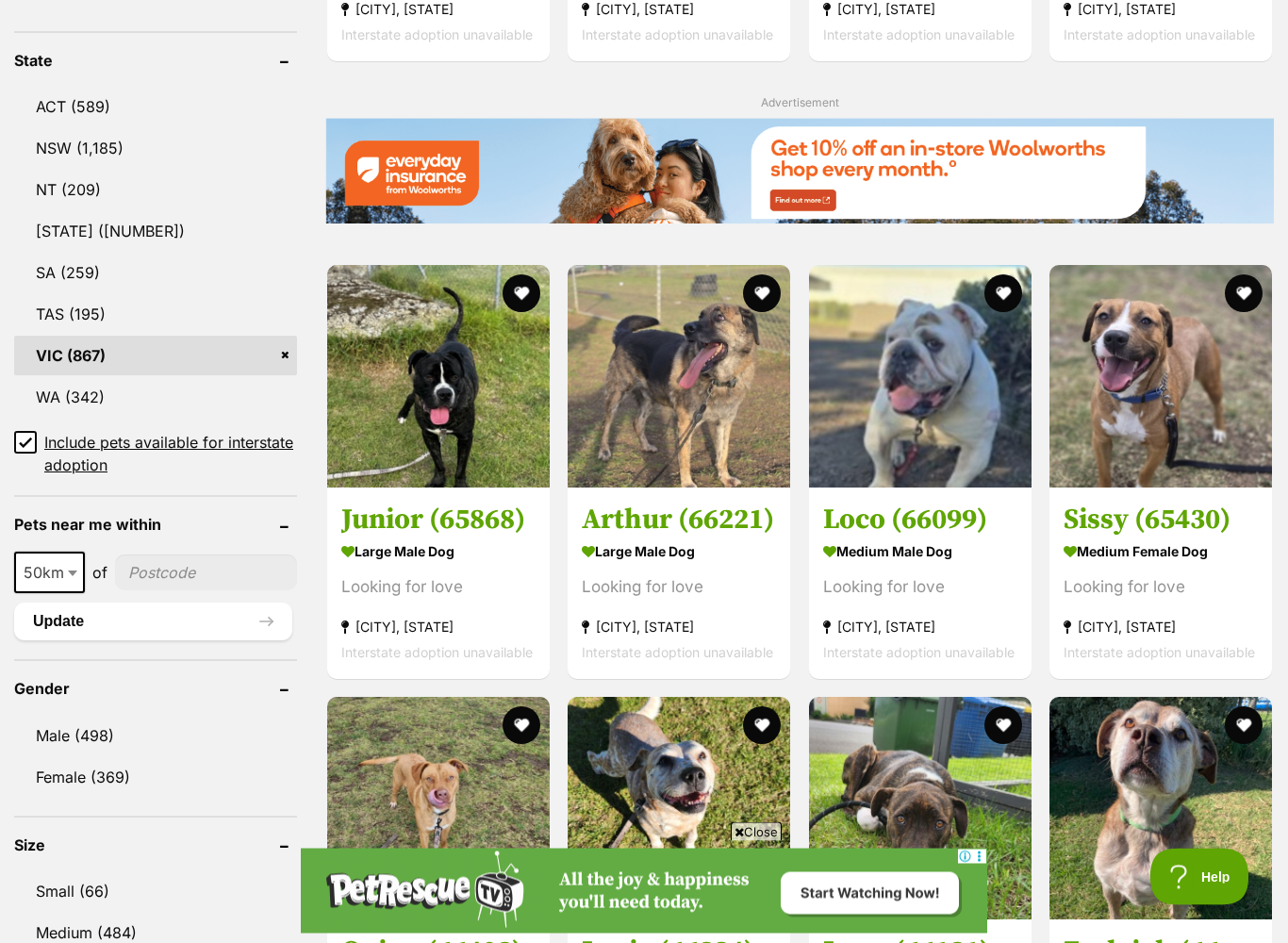 scroll, scrollTop: 968, scrollLeft: 0, axis: vertical 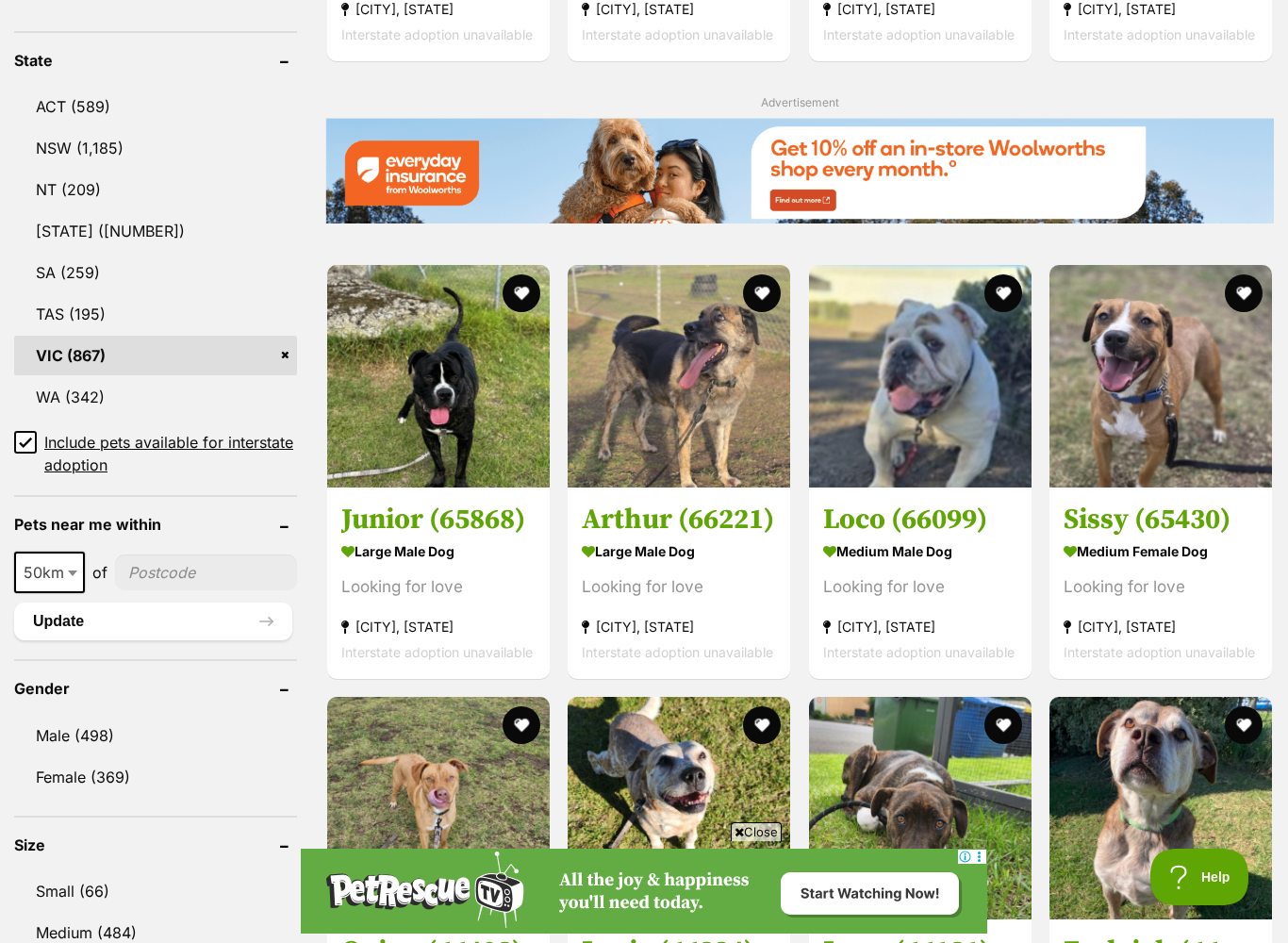 click on "Close" at bounding box center [756, 832] 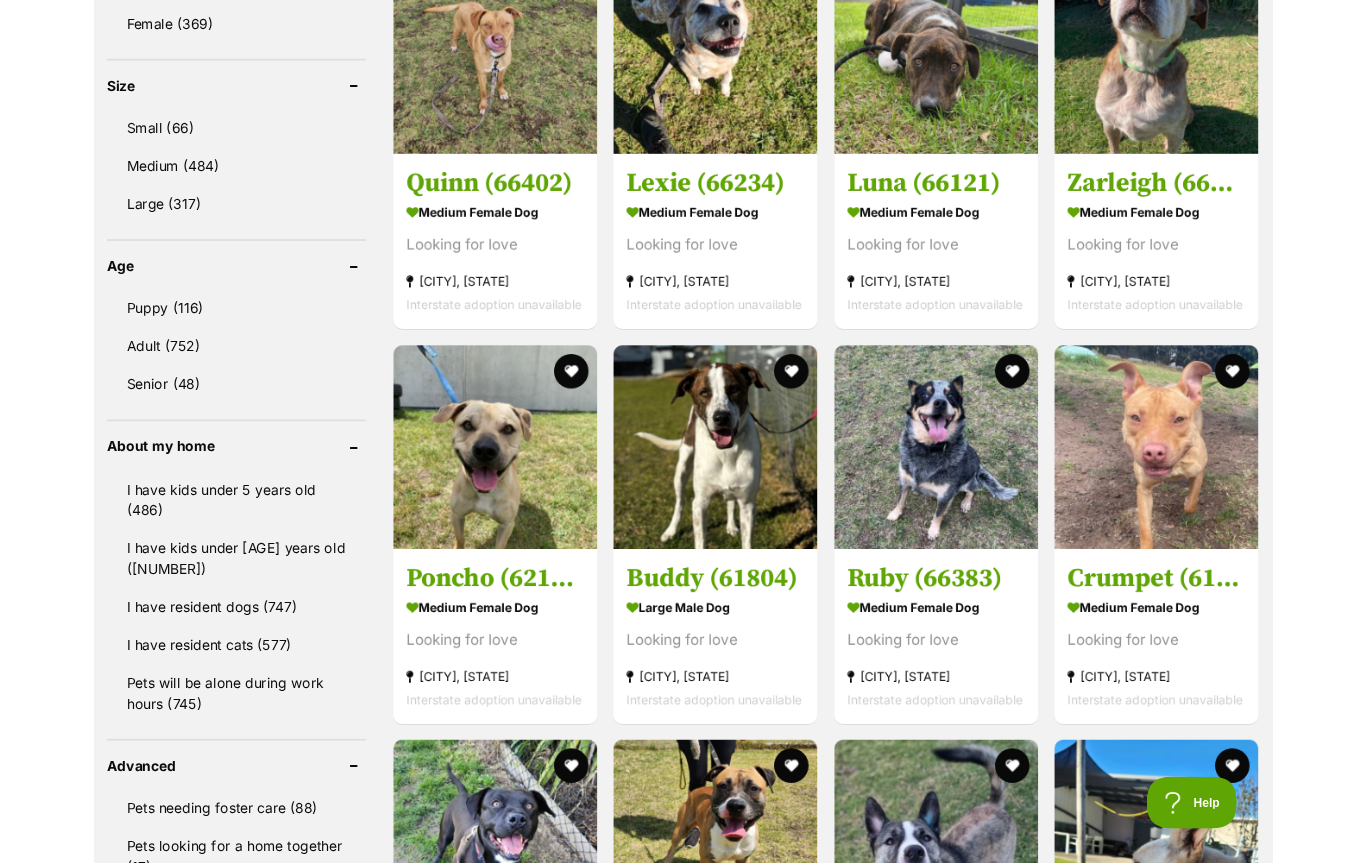 scroll, scrollTop: 1880, scrollLeft: 0, axis: vertical 